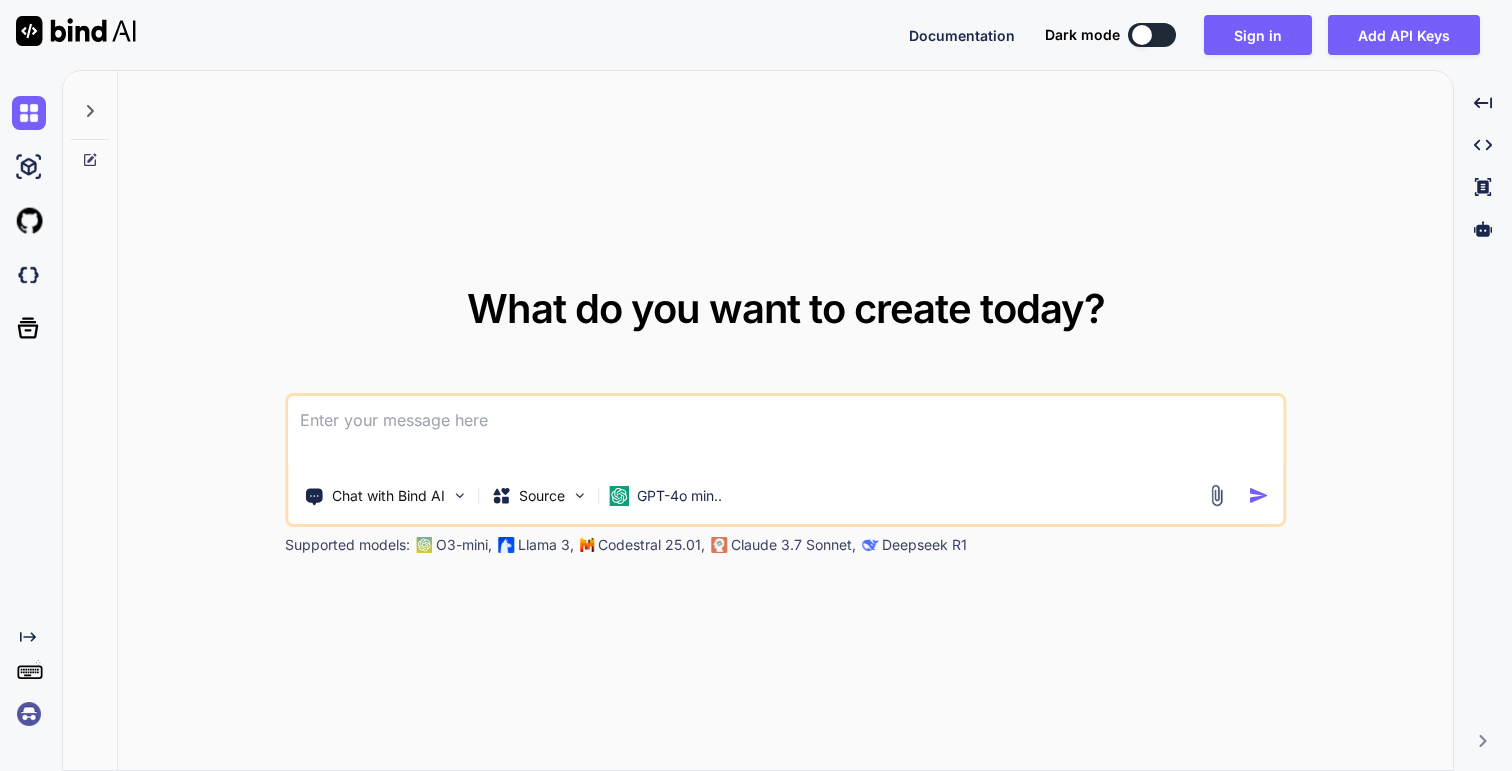 scroll, scrollTop: 0, scrollLeft: 0, axis: both 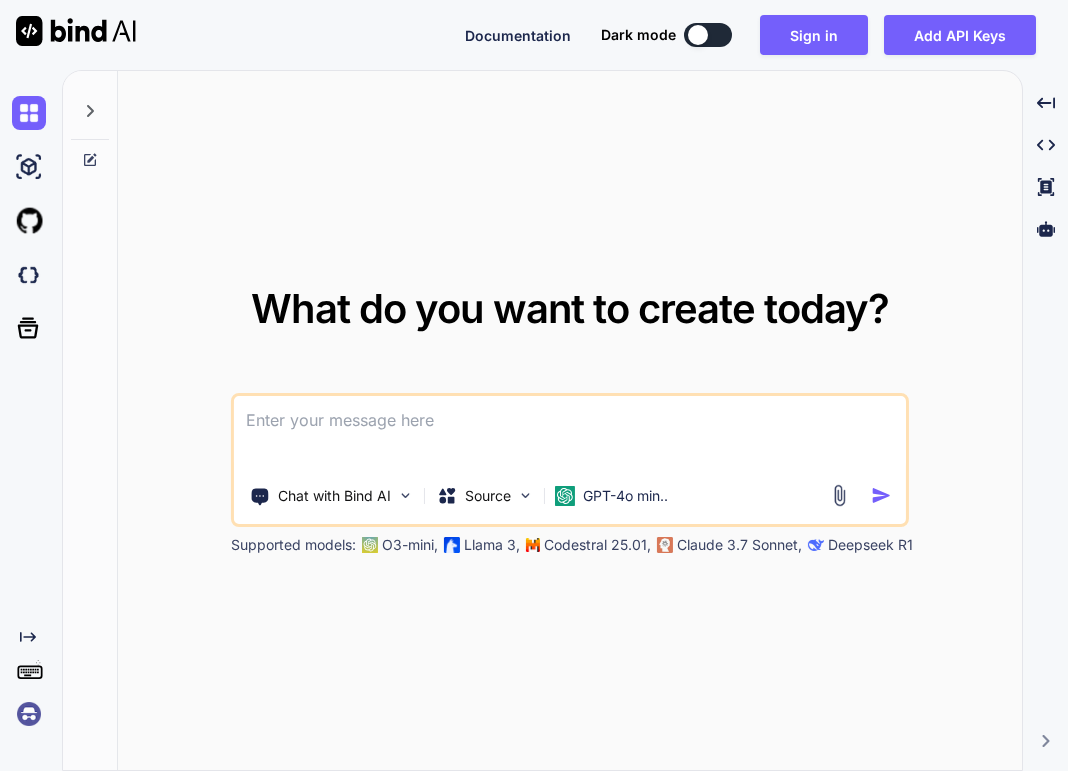 type on "x" 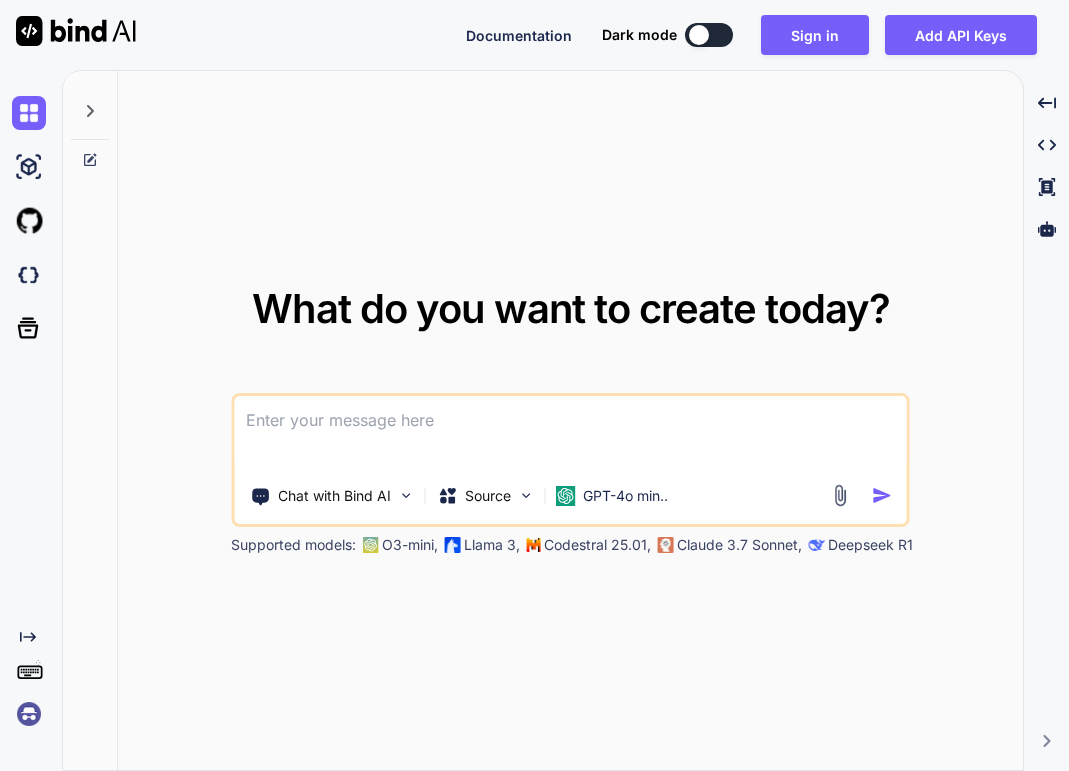 click at bounding box center [29, 714] 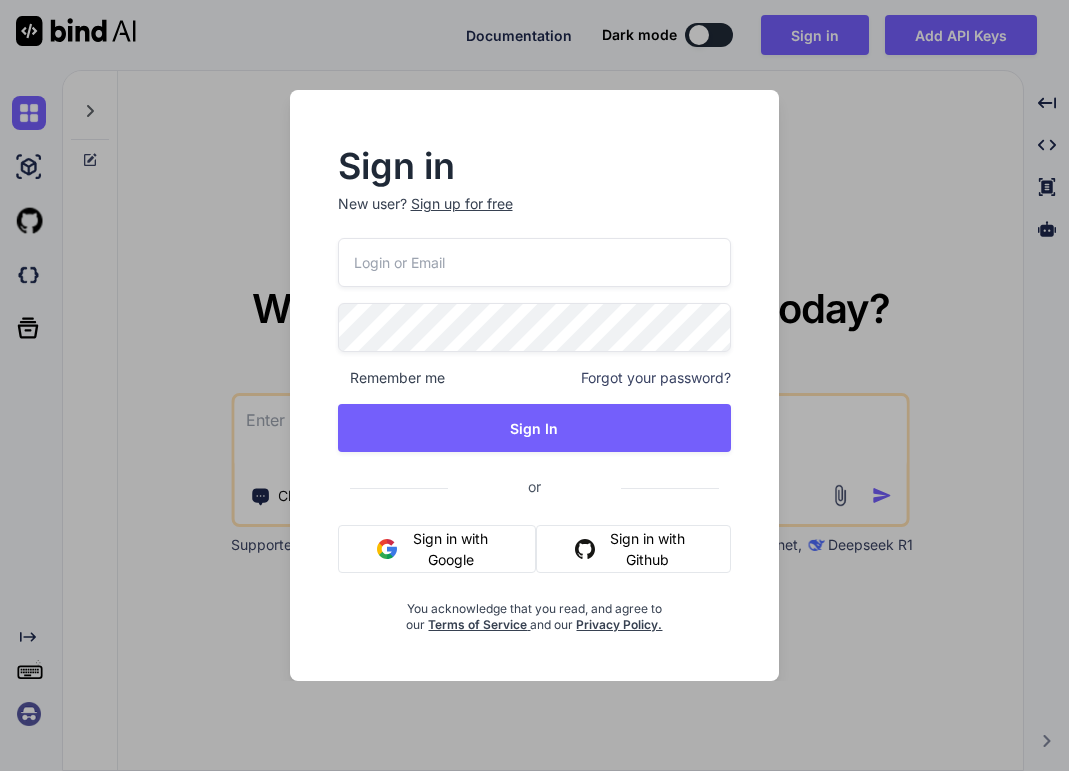 click on "Sign in with Google" at bounding box center (437, 549) 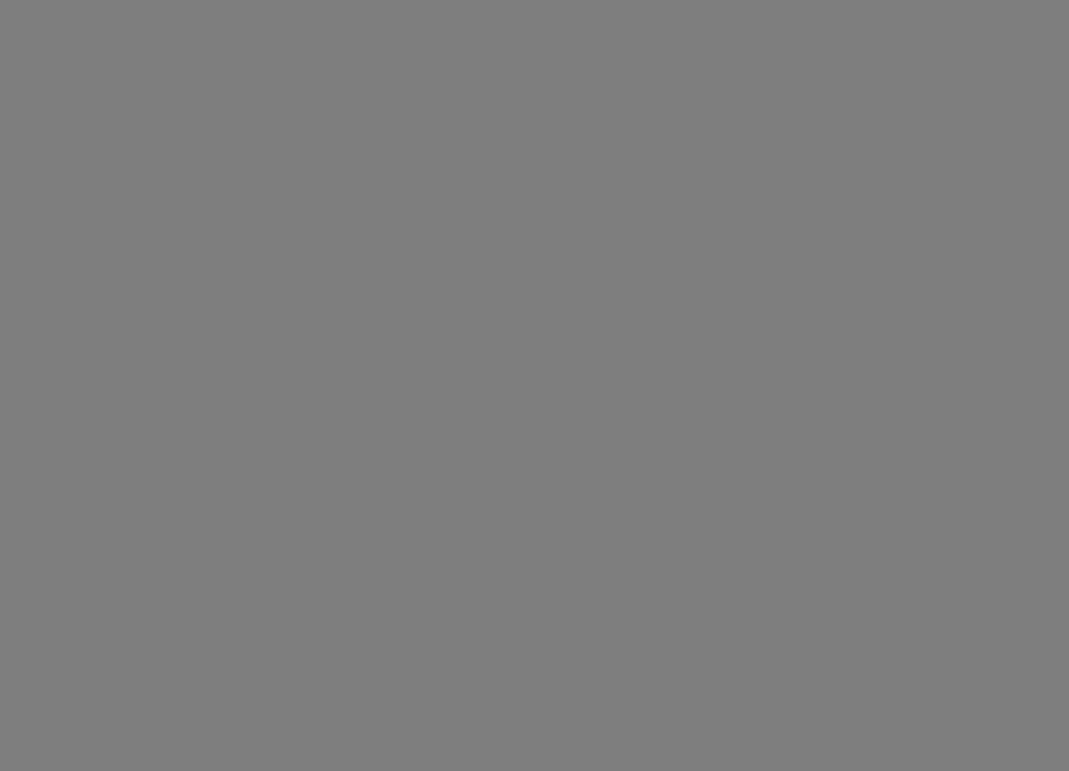 scroll, scrollTop: 0, scrollLeft: 0, axis: both 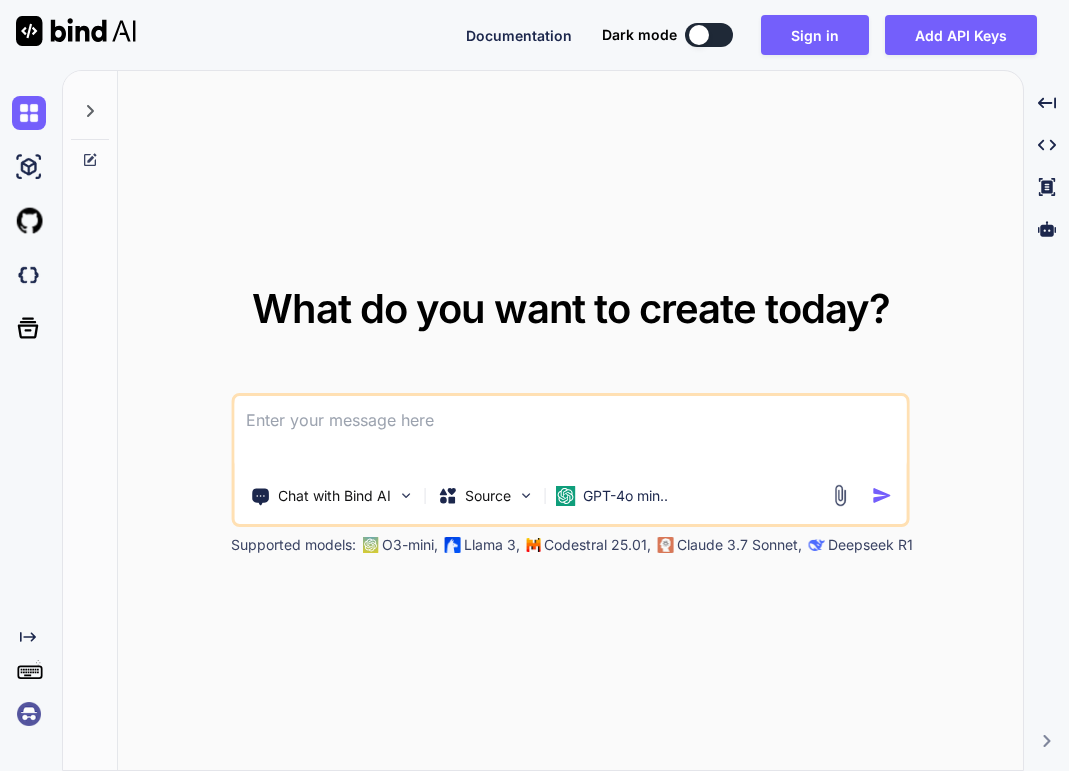 click at bounding box center [29, 714] 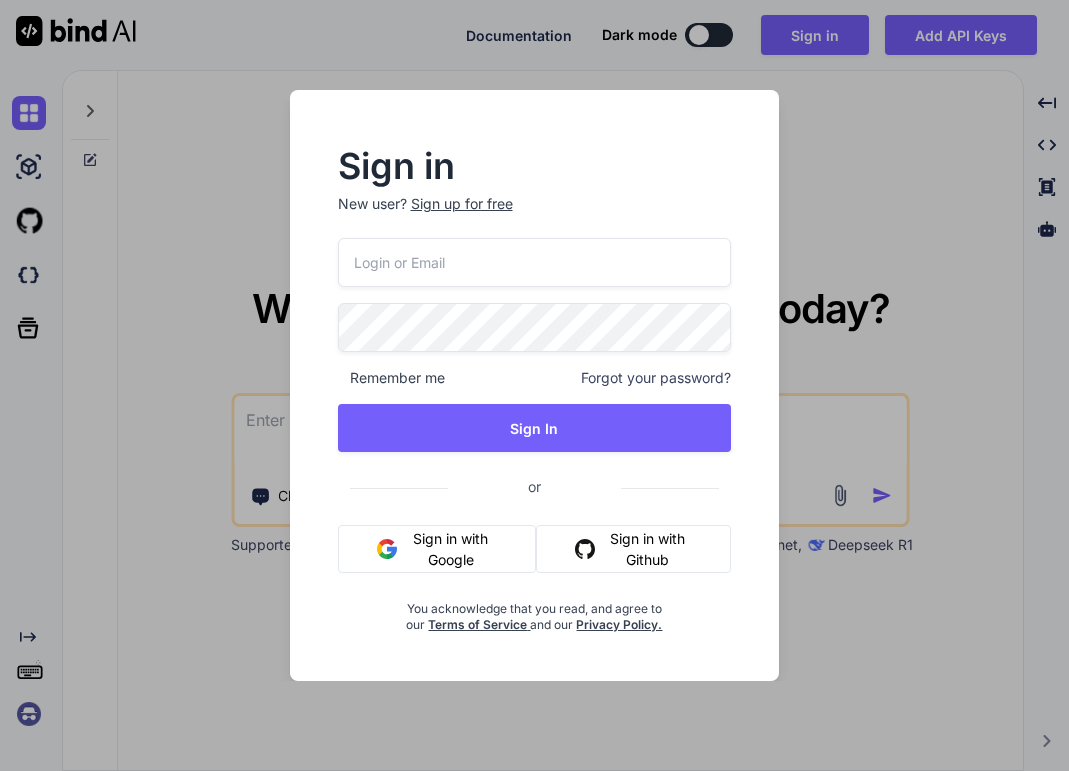 click on "Sign in with Google" at bounding box center [437, 549] 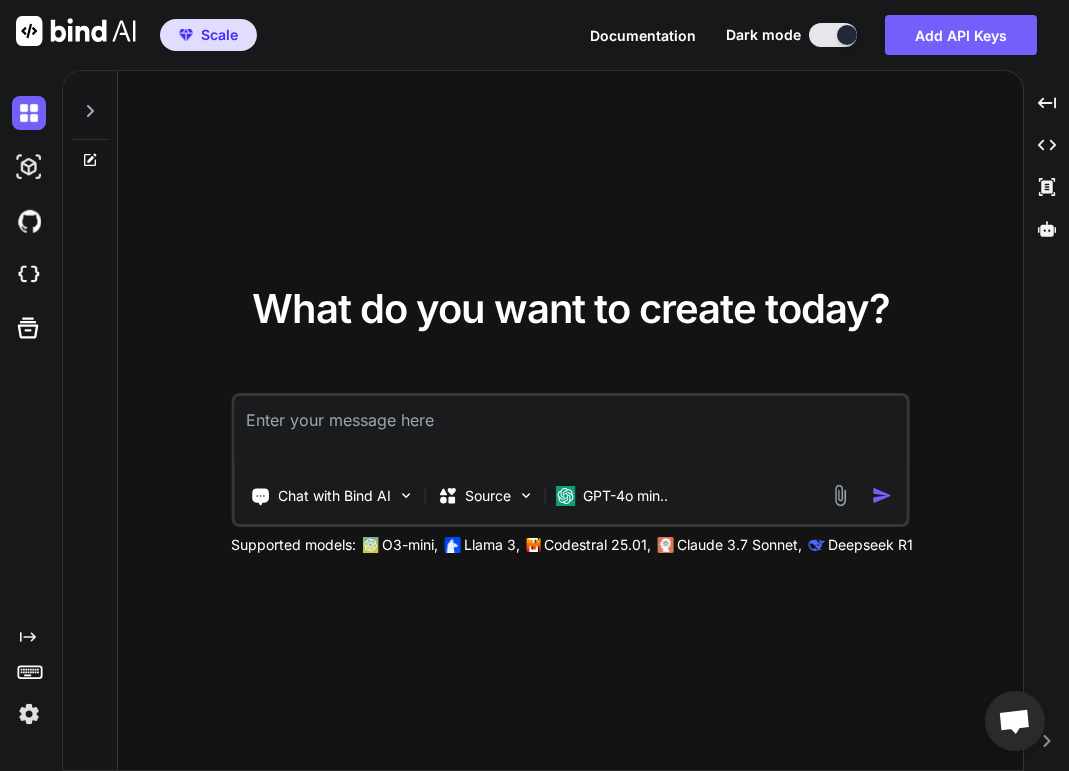 click at bounding box center [570, 433] 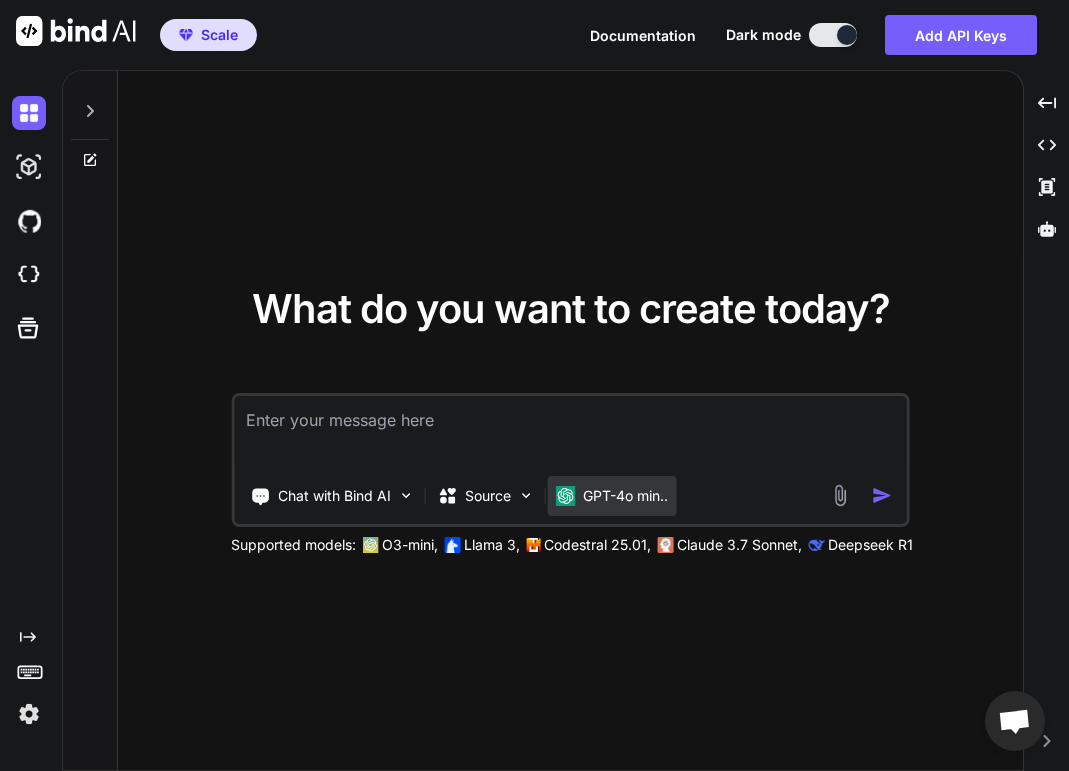 click on "GPT-4o min.." at bounding box center (611, 496) 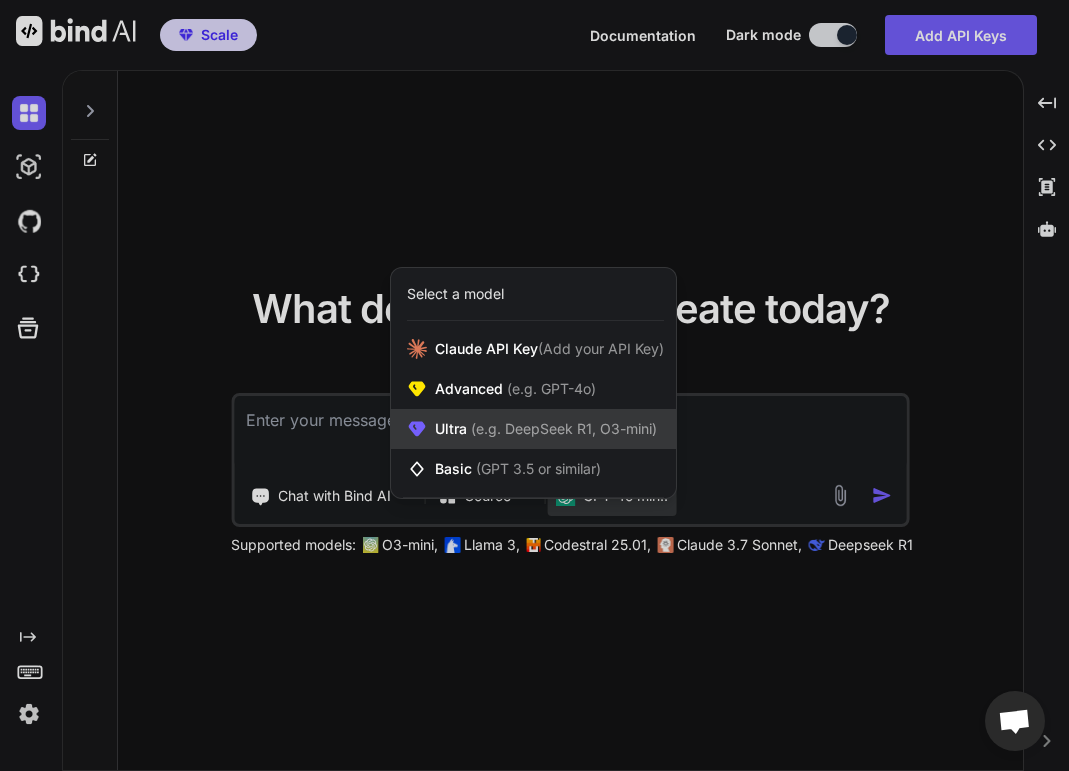 click on "(e.g. DeepSeek R1, O3-mini)" at bounding box center [562, 428] 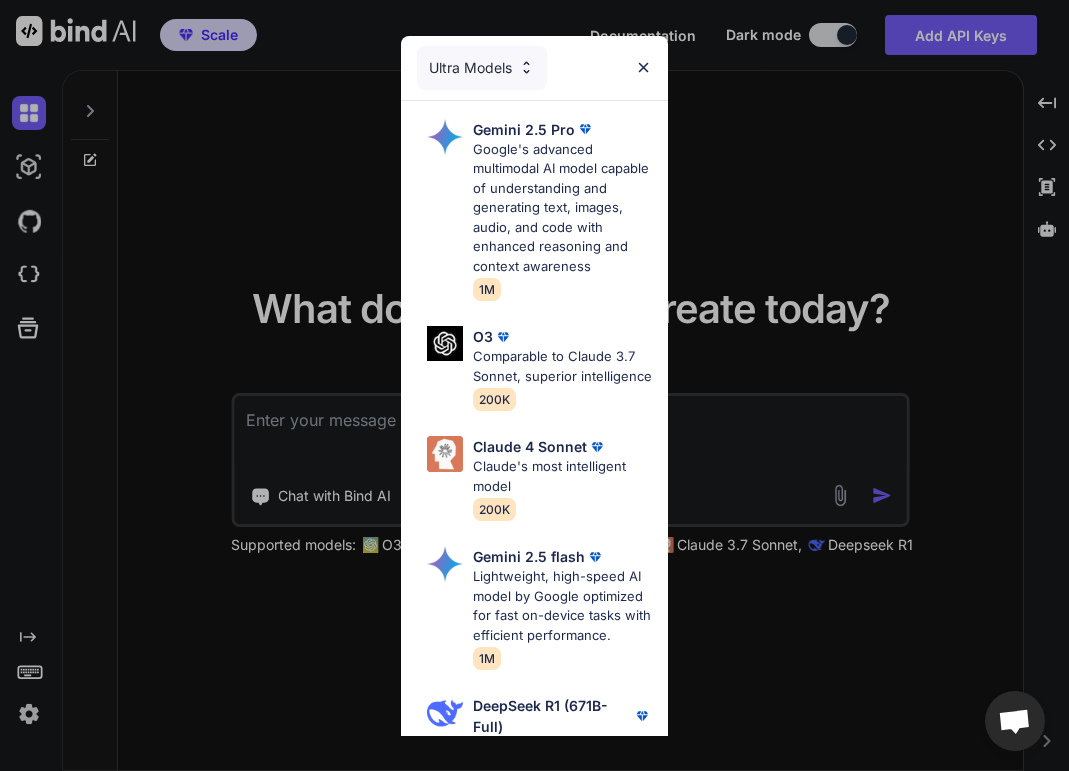 click on "Ultra Models" at bounding box center [482, 68] 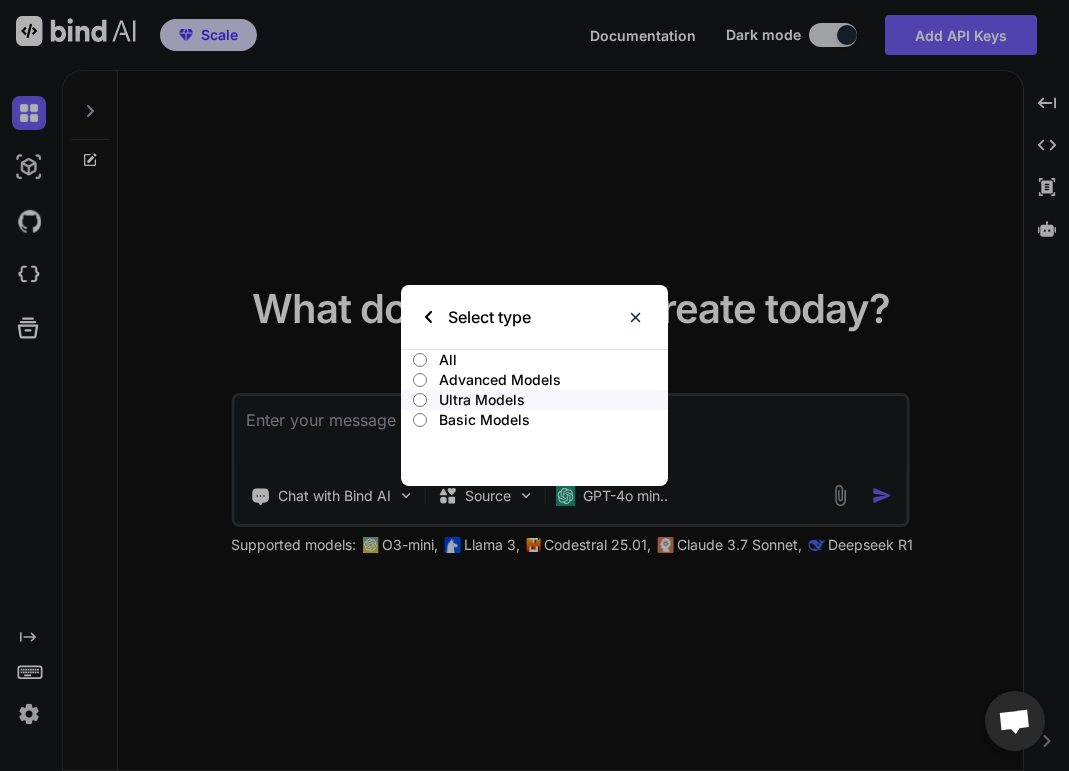 click on "Advanced Models" at bounding box center (553, 380) 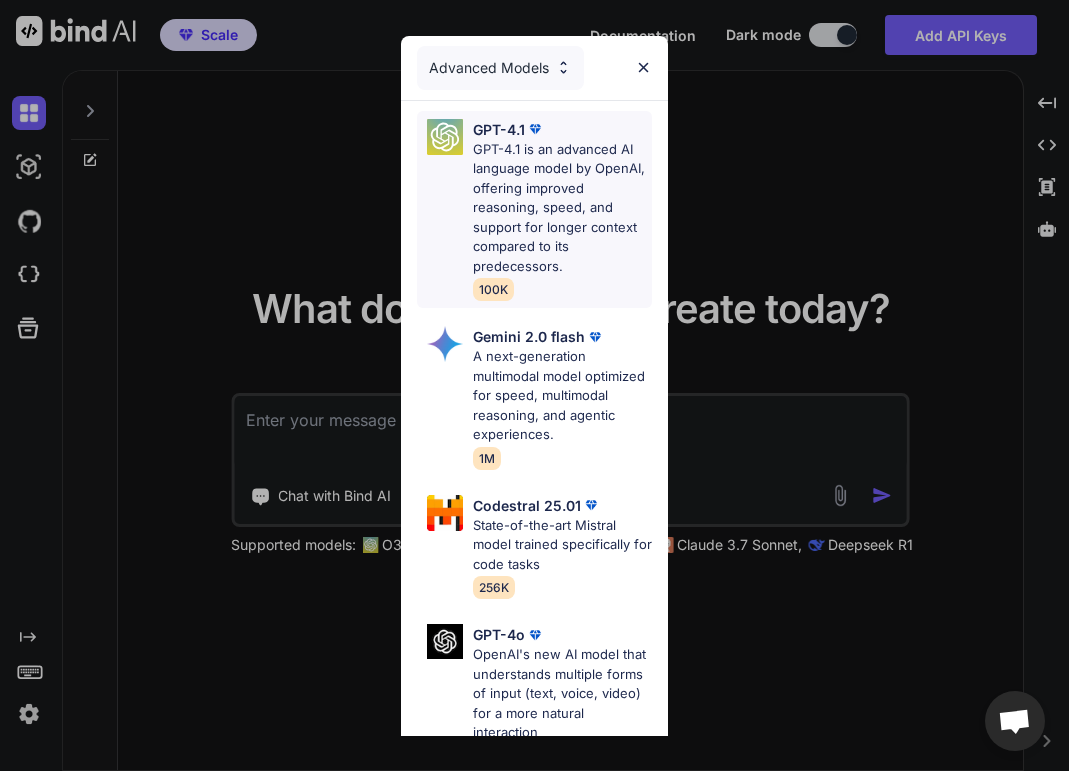 click on "GPT-4.1 is an advanced AI language model by OpenAI, offering improved reasoning, speed, and support for longer context compared to its predecessors." at bounding box center [562, 208] 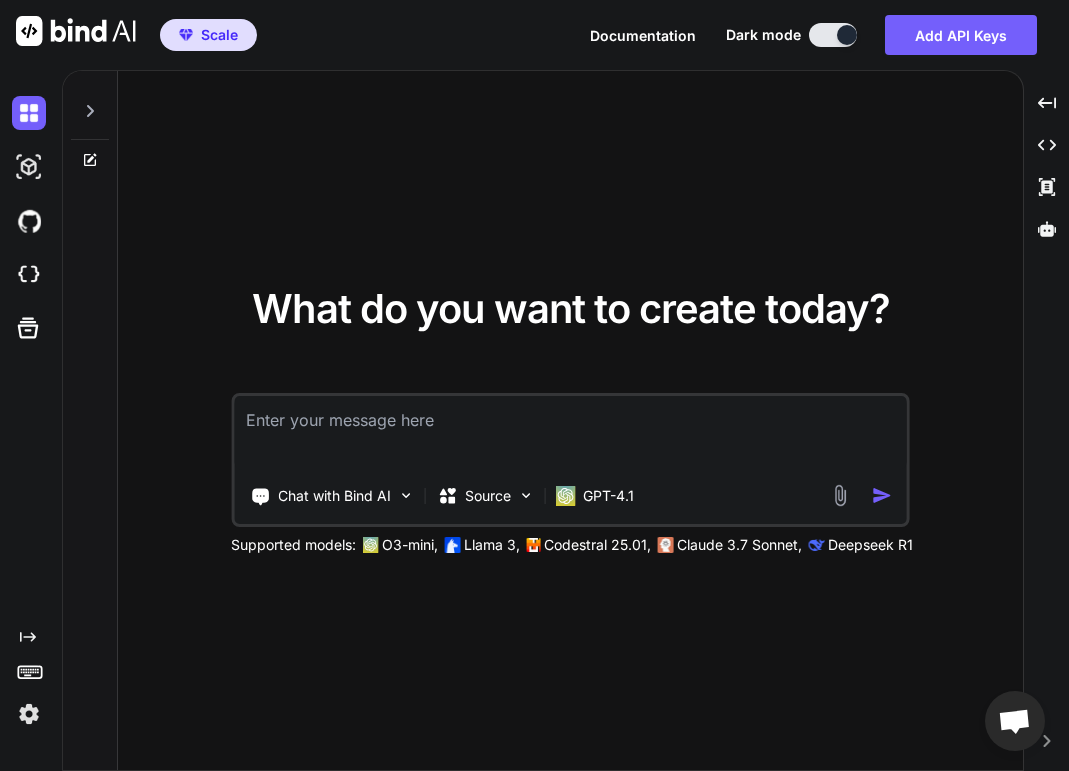 click at bounding box center [570, 433] 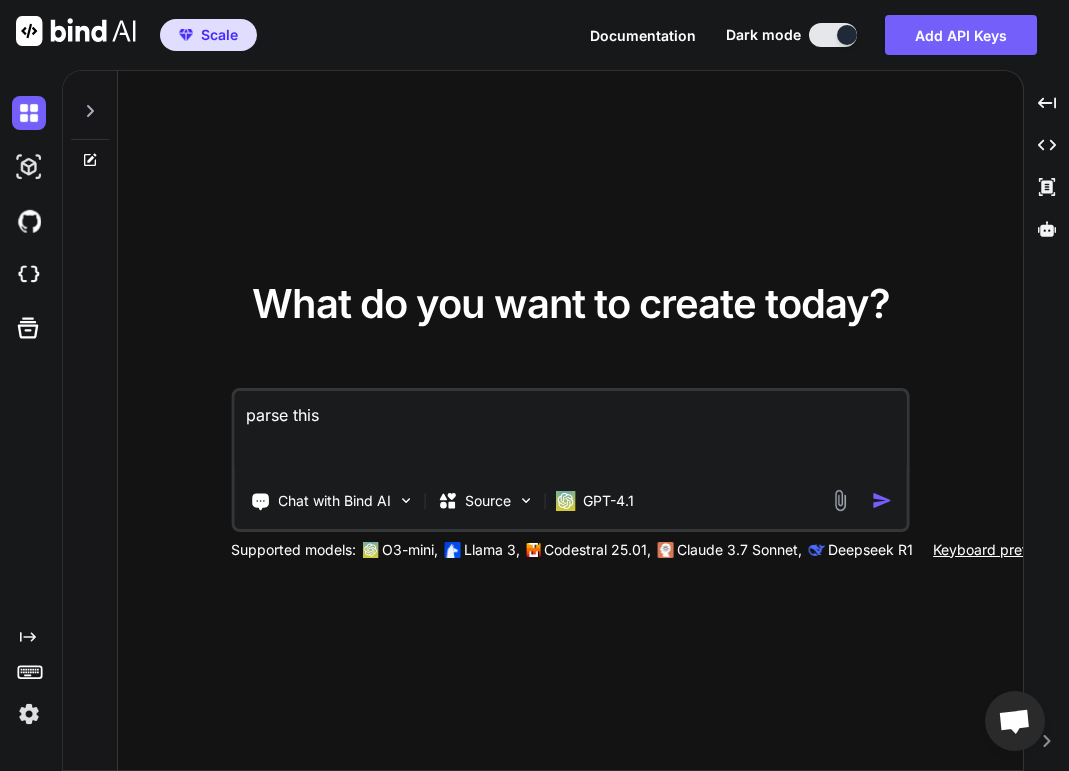 paste on "New Survey Response from the In-App Feedback Badge
MRR: 45
Plan: Essentials plan
User ID: [USERID]
Page URL: https://us10.admin.mailchimp.com/audience/contacts?id=313317
Feedback: I can no longer sort my audience by the fields/columns I created specifically to be able to sort by. This is extremely frustrating.
Fullstory: https://app.fullstory.com/ui/ZHBMT/client-session/ca6db84f-a49b-4bd3-bf4f-9f2d37e5845d%3A6b51bb84-7a0b-4eca-a3a0-2471aafa731a?integration_src=qualtrics
_______________________________________
Posted in mc-audience-feedback | Aug 5th | View message
Qualtrics
APP
New Survey Response from the In-App Feedback Badge
MRR: 46
Plan: Paid
User ID: [USERID]
Page URL: https://us8.admin.mailchimp.com/audience/contacts/
Feedback: The ability to sort a numerical field has been removed. Along with the previous removal of the ability to move through pages being removed from the top of each page makes management of an audience time-consuming and far less efficient
Fullstory: https://app.fullstory.com/..." 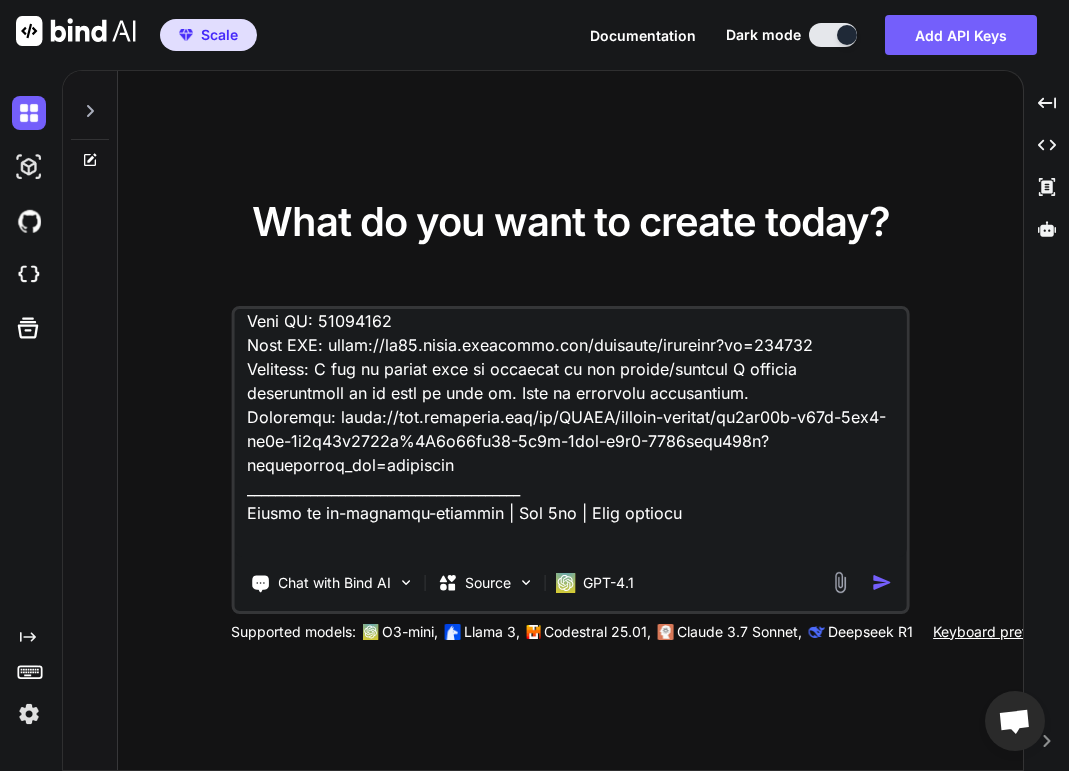 scroll, scrollTop: 0, scrollLeft: 0, axis: both 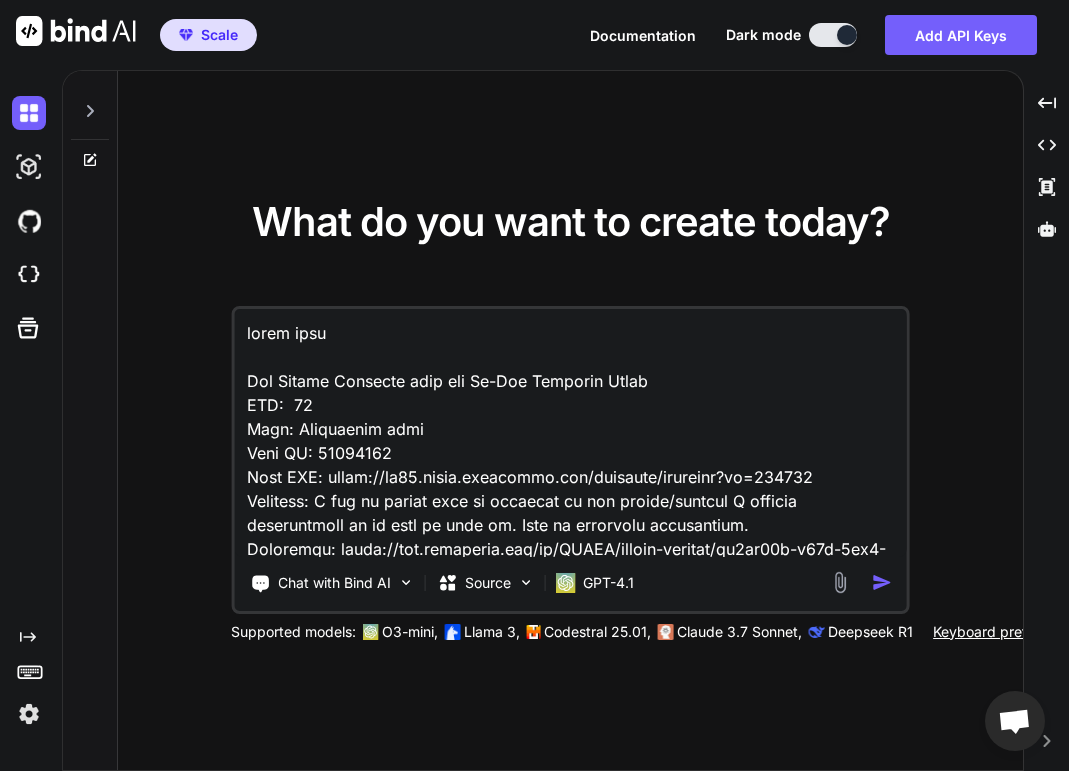click at bounding box center [570, 433] 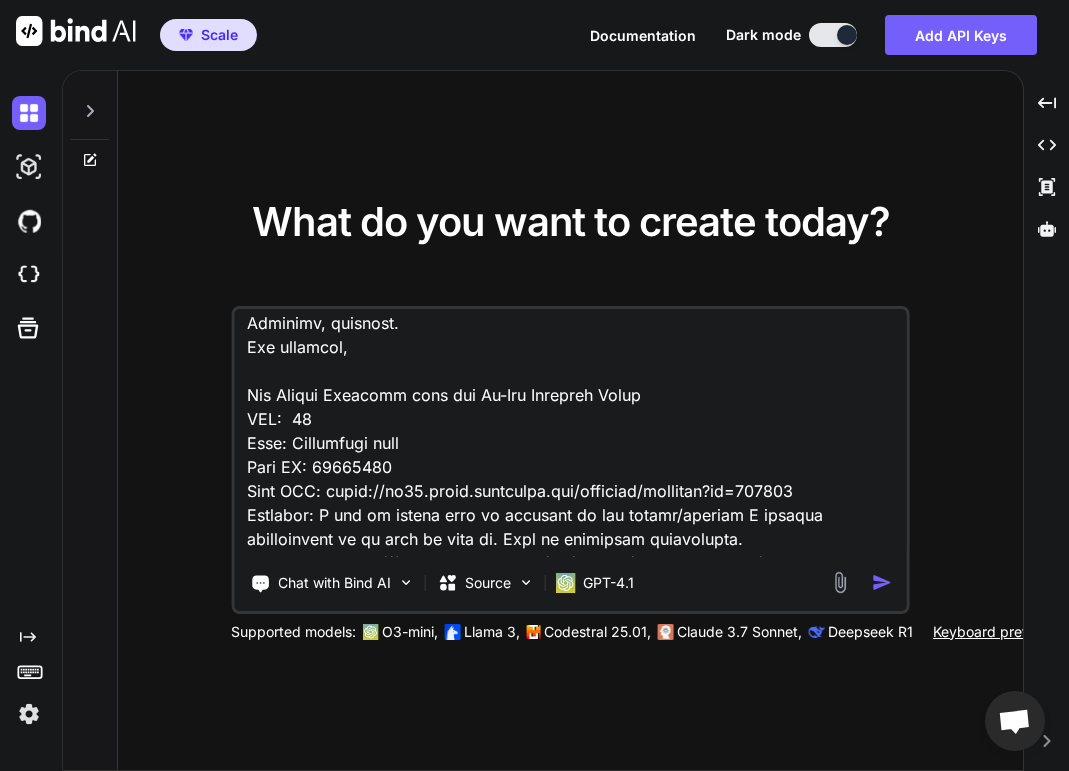 scroll, scrollTop: 37, scrollLeft: 0, axis: vertical 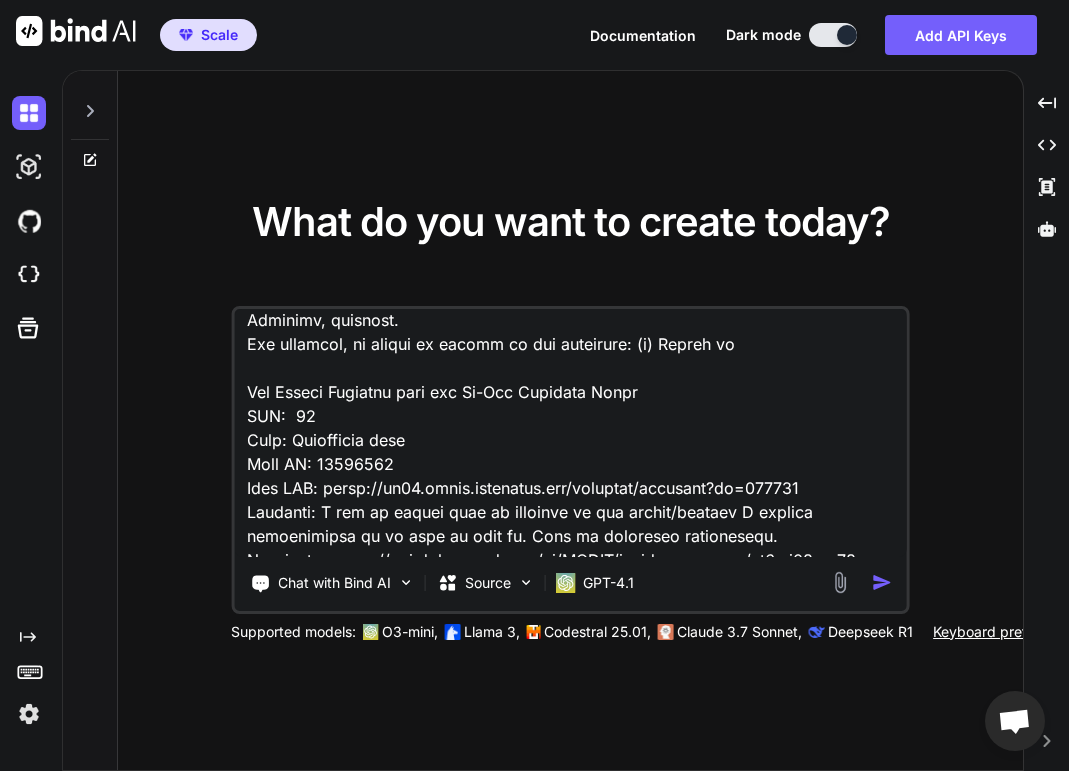 drag, startPoint x: 722, startPoint y: 343, endPoint x: 738, endPoint y: 343, distance: 16 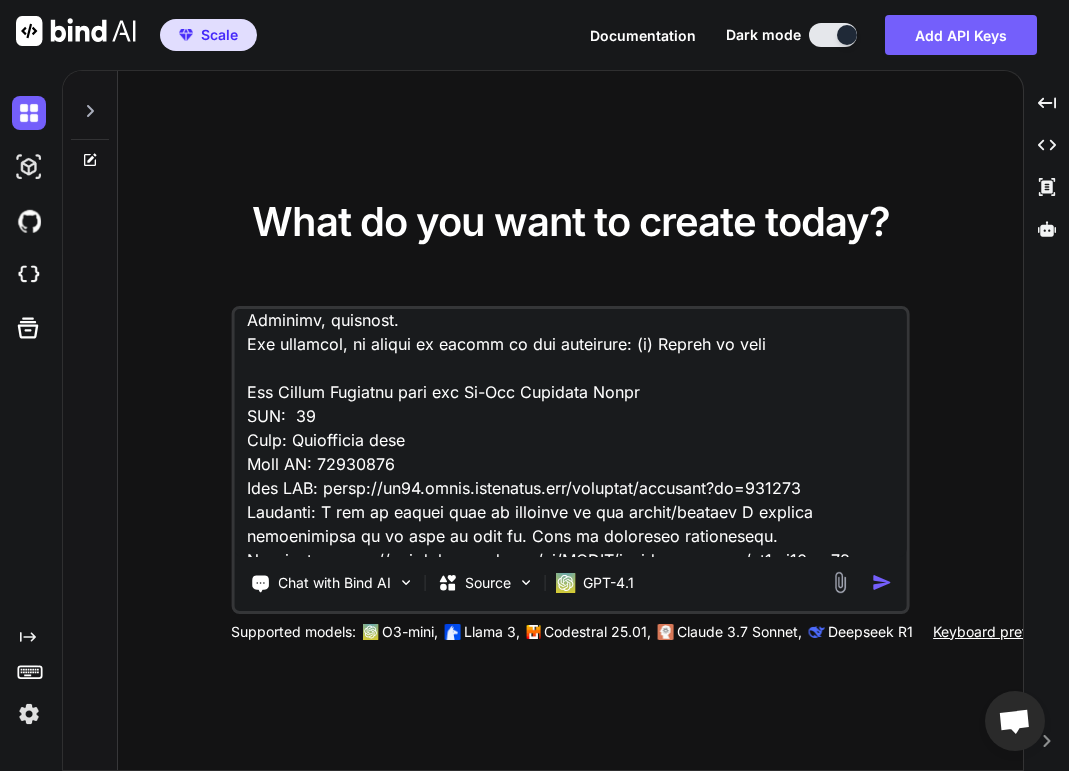 drag, startPoint x: 773, startPoint y: 348, endPoint x: 244, endPoint y: 342, distance: 529.034 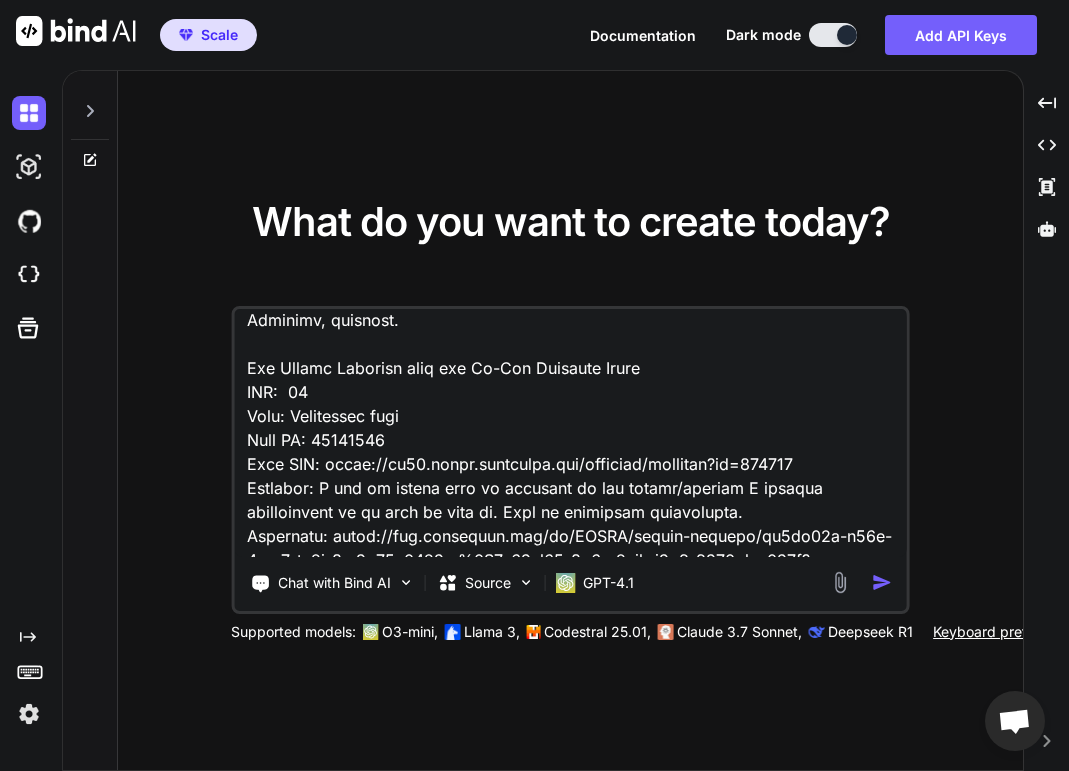 scroll, scrollTop: 13, scrollLeft: 0, axis: vertical 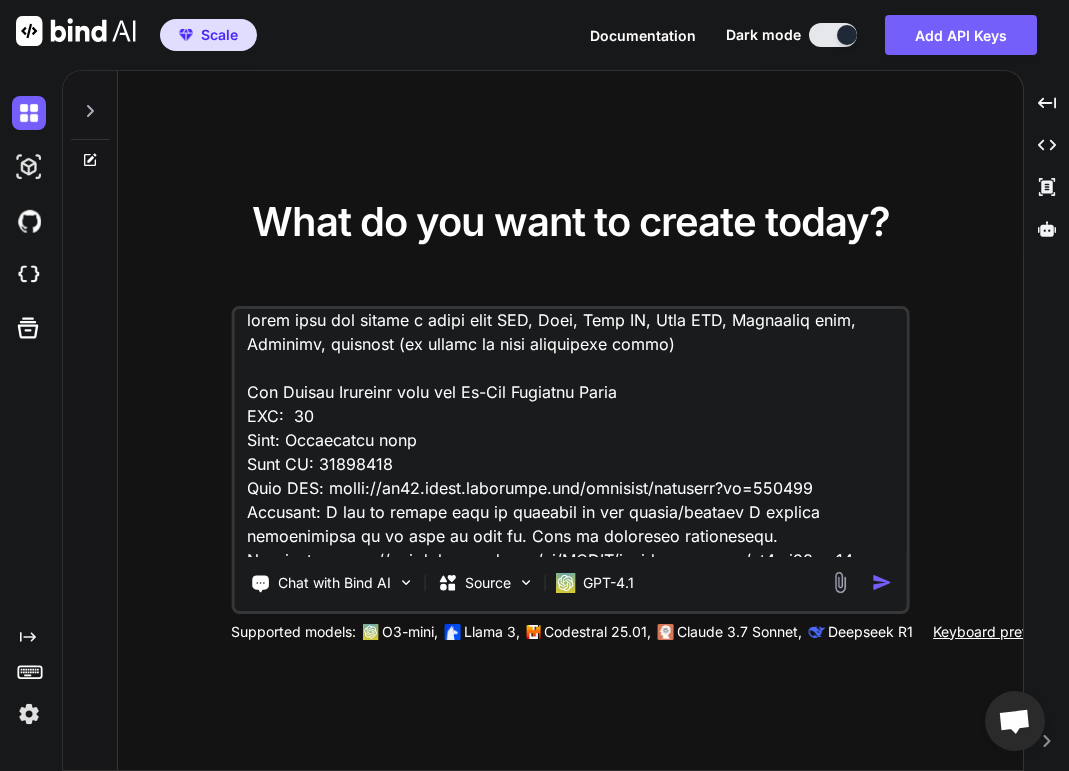 click at bounding box center (570, 433) 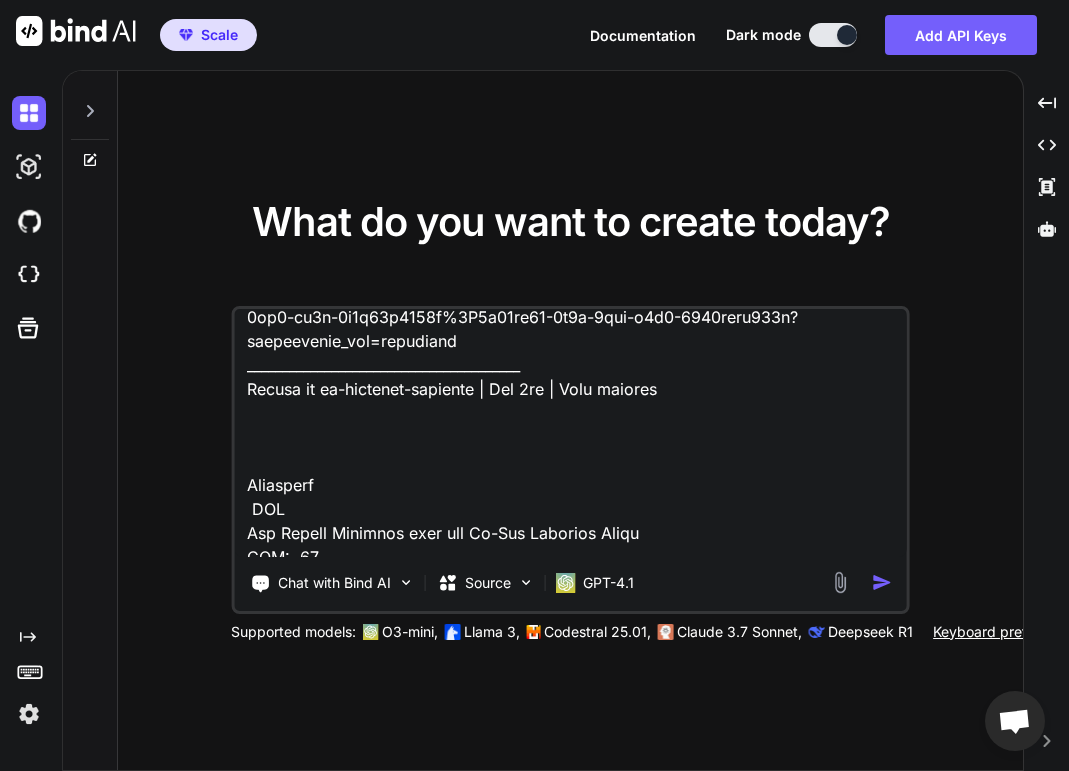 scroll, scrollTop: 383, scrollLeft: 0, axis: vertical 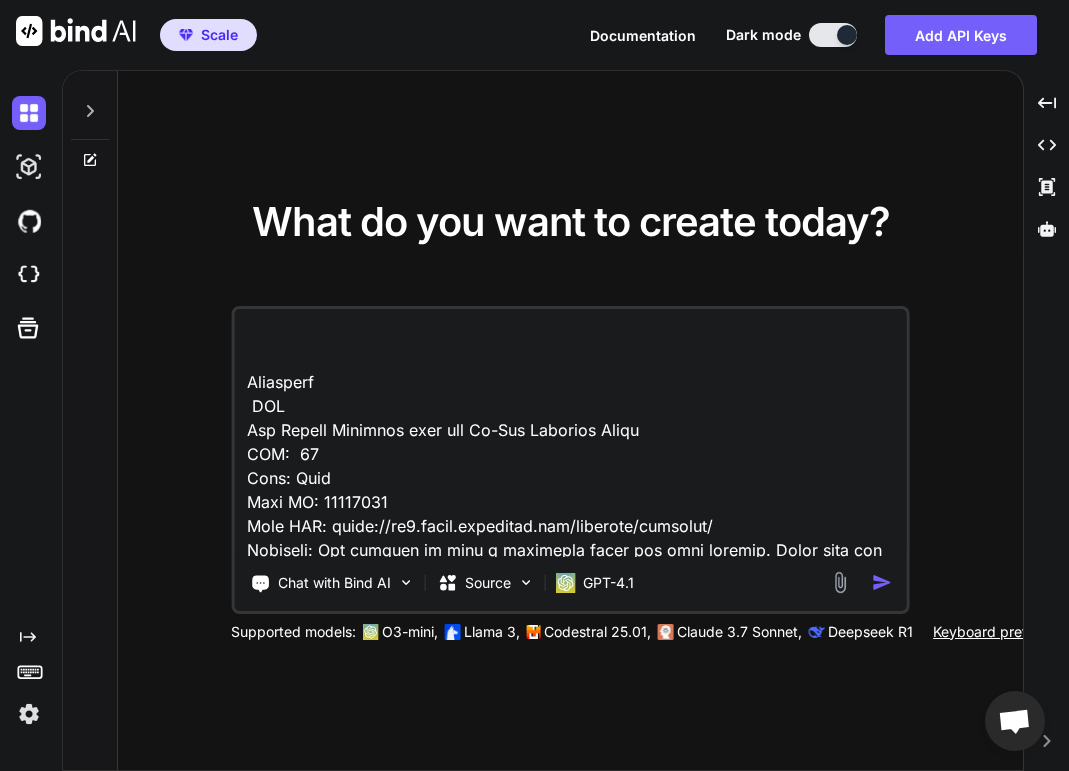 click at bounding box center [570, 433] 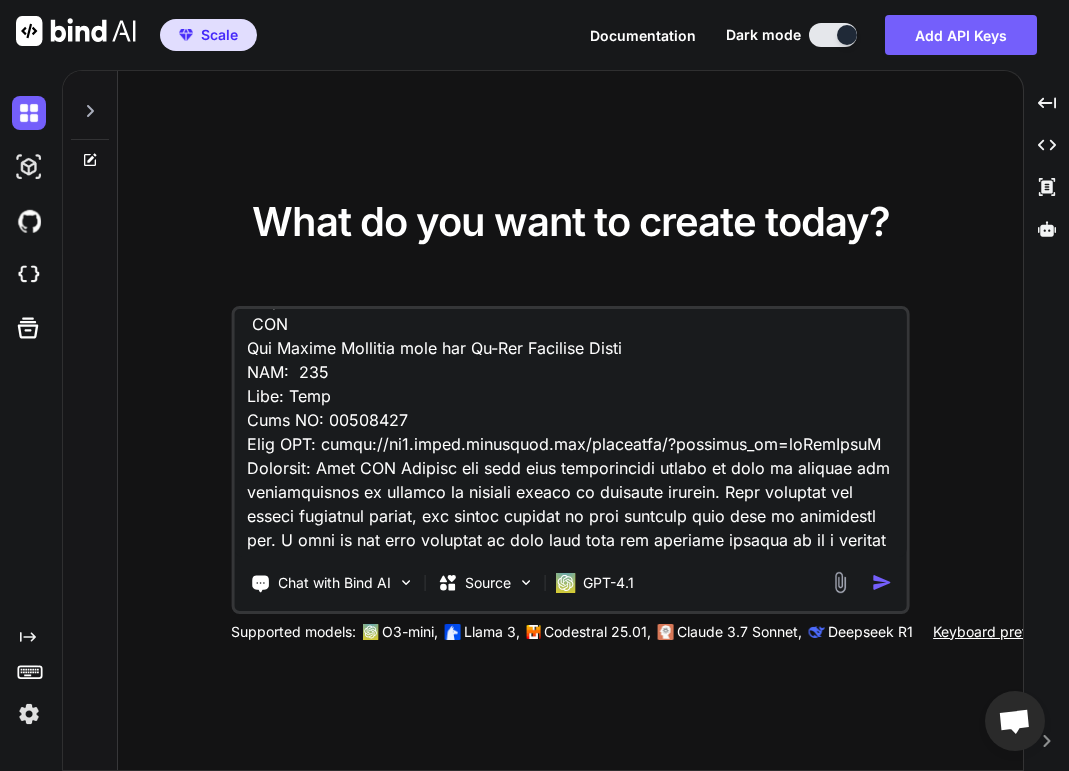 scroll, scrollTop: 1765, scrollLeft: 0, axis: vertical 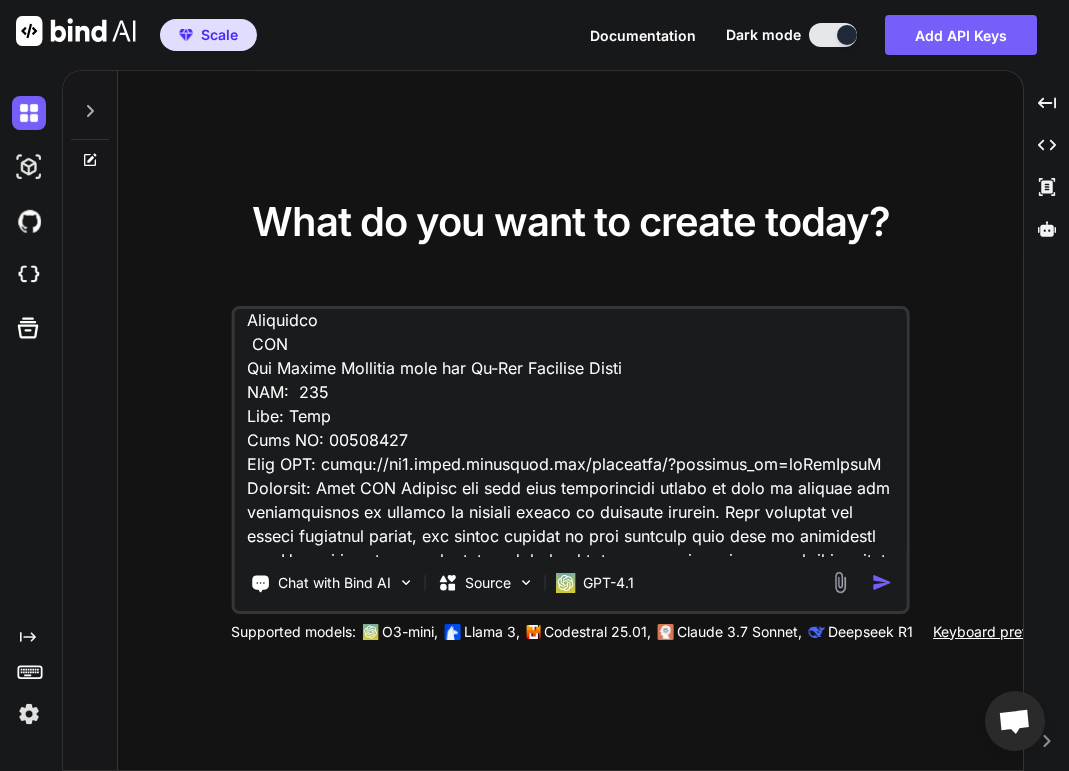 type on "parse this and create a table with MRR, Plan, User ID, Page URL, Fullstory link, Feedback, category (eg unable to sort numerical field)
New Survey Response from the In-App Feedback Badge
MRR:  45
Plan: Essentials plan
User ID: [USERID]
Page URL: [URL]
Feedback: I can no longer sort my audience by the fields/columns I created specifically to be able to sort by. This is extremely frustrating.
Fullstory: [URL]
_______________________________________
Posted in mc-audience-feedback | Aug 5th | View message
Qualtrics
APP
New Survey Response from the In-App Feedback Badge
MRR:  46
Plan: Paid
User ID: [USERID]
Page URL: [URL]
Feedback: The ability to sort a numerical field has been removed. Along with the previous removal of the ability to move through pages being rem..." 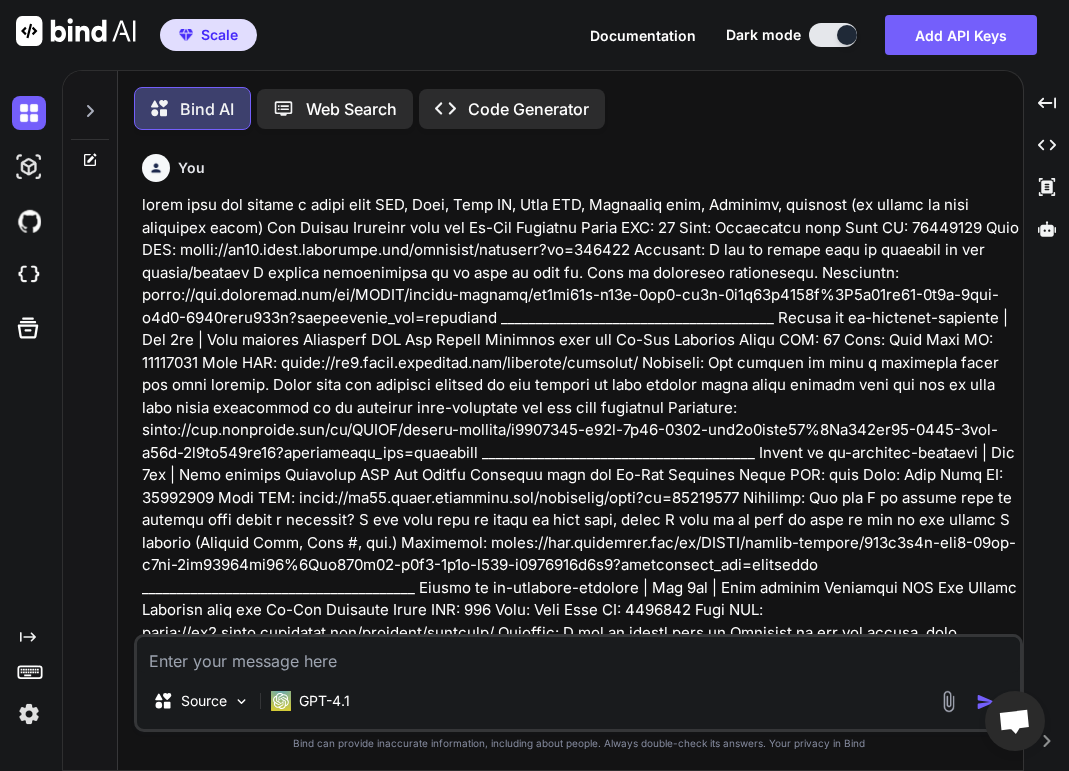 scroll, scrollTop: 10, scrollLeft: 0, axis: vertical 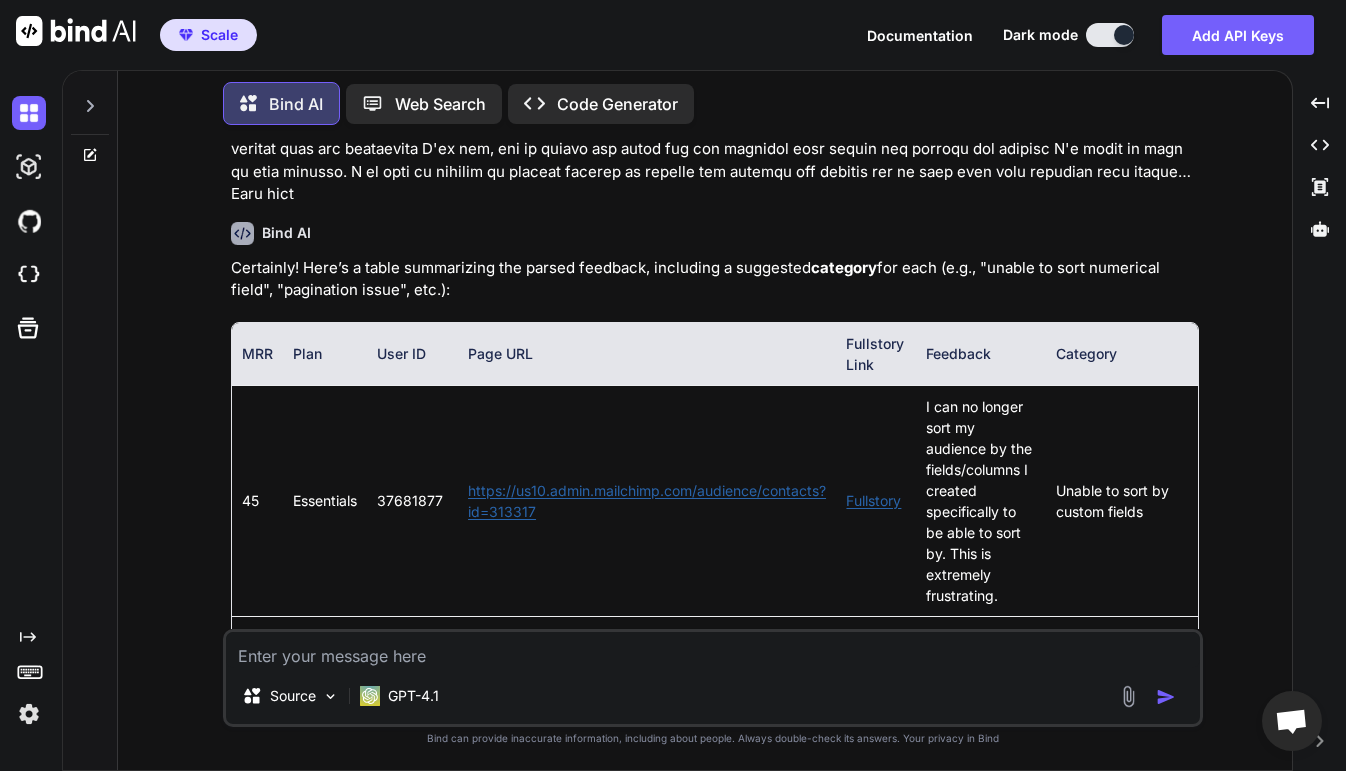 paste on "MRR: null
Plan: Free plan
User ID: [USERID]
Page URL: https://us1.admin.mailchimp.com/audience/contacts?id=1528646
Feedback: Loss of ability to sort contacts is a major product failure.
Fullstory: https://app.fullstory.com/ui/ZHBMT/client-session/6c4eb659-1fc8-4742-8e6e-c2f9f7a28c08%3A5f89e061-80d7-4079-9c51-2bccfc3ee6ac?integration_src=qualtrics" 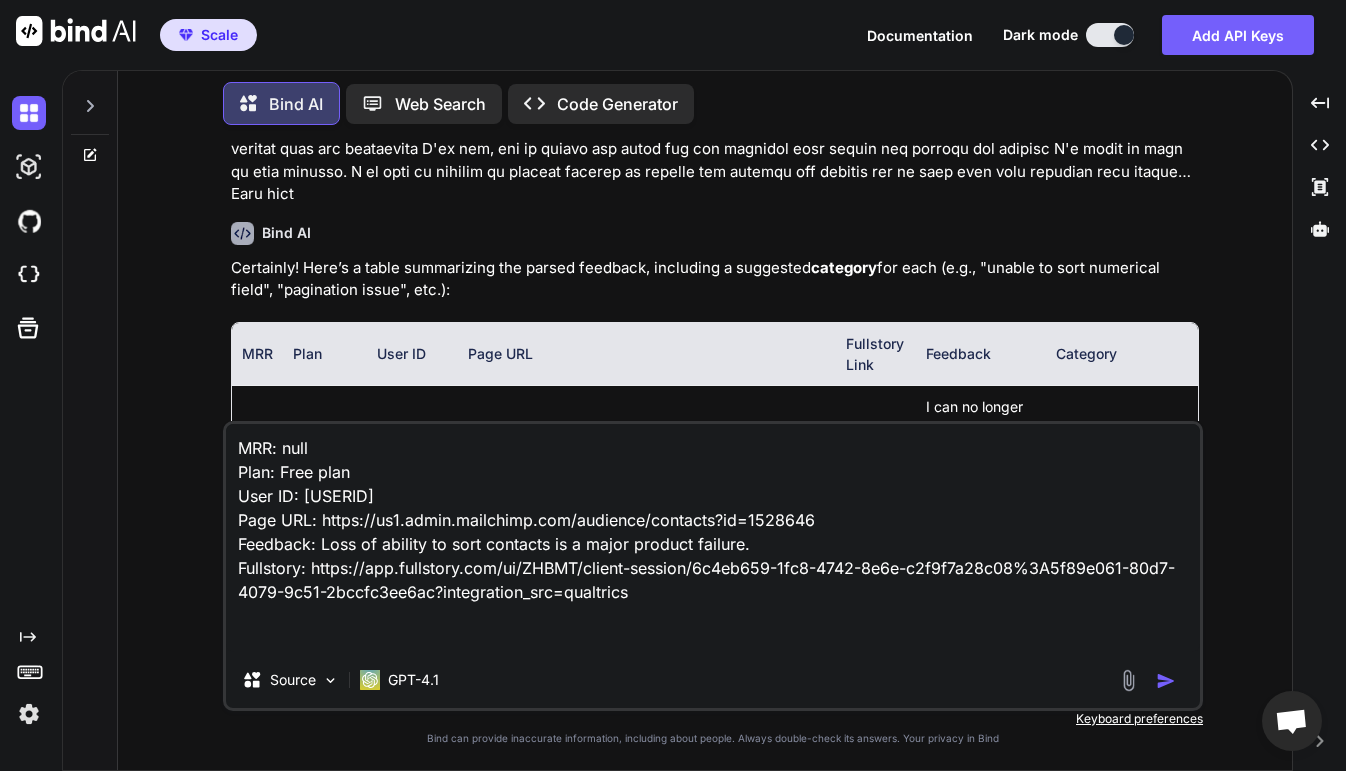 paste on "MRR: 45
Plan: Essentials plan
User ID: [USERID]
Page URL: https://us20.admin.mailchimp.com/audience/contacts/
Feedback: I need to be able to alphabetize my audience by Column Heading. I had been able to click on the column heading and it would sort the column accordingly.
Fullstory: https://app.fullstory.com/ui/ZHBMT/client-session/cfde003c-2f8b-4104-9b09-dec79869a02d%3A4601767d-9d3a-4f93-a275-a78313952bca?integration_src=qualtrics" 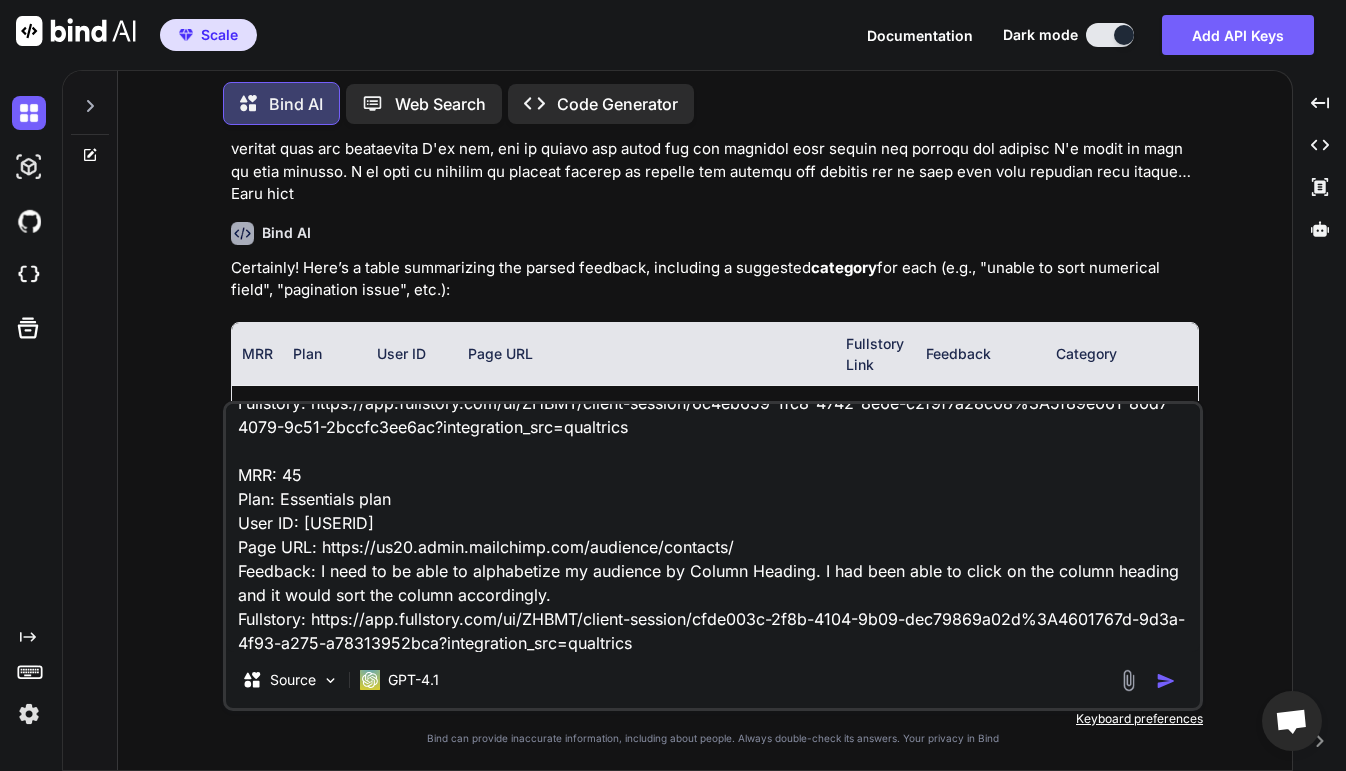 scroll, scrollTop: 196, scrollLeft: 0, axis: vertical 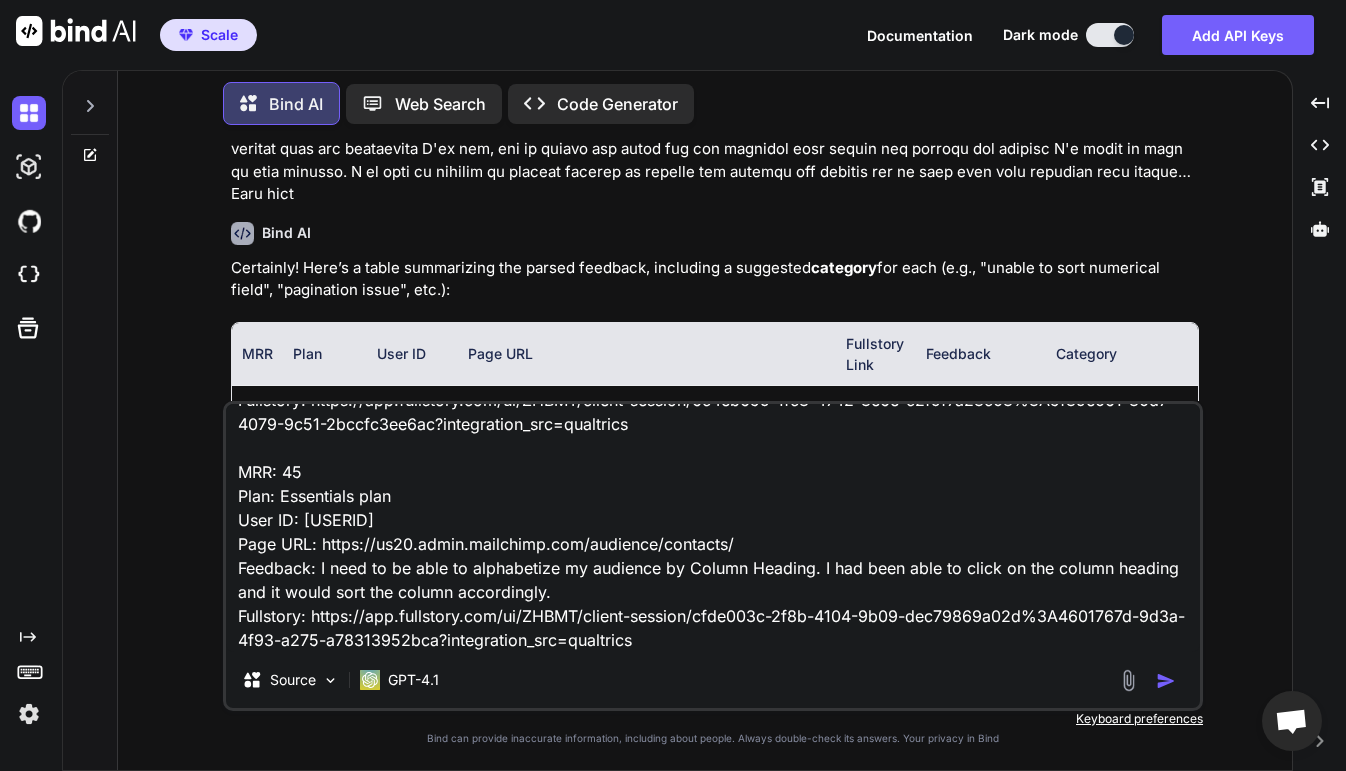 paste on "MRR: 871
Plan: Premium plan
User ID: [USERID]
Page URL: https://us2.admin.mailchimp.com/audience/contacts/
Feedback: Really a pain in the ass to suddenly not be able to sort contacts by time added when looking at a segment. Especially because the export process is so cumbersome. Please undo this change.
Fullstory: https://app.fullstory.com/ui/ZHBMT/client-session/3838001f-4cce-4643-bae2-22b89e3cac79%3A296520a7-8253-4391-b0f6-81e8afb0bc13?integration_src=qualtrics" 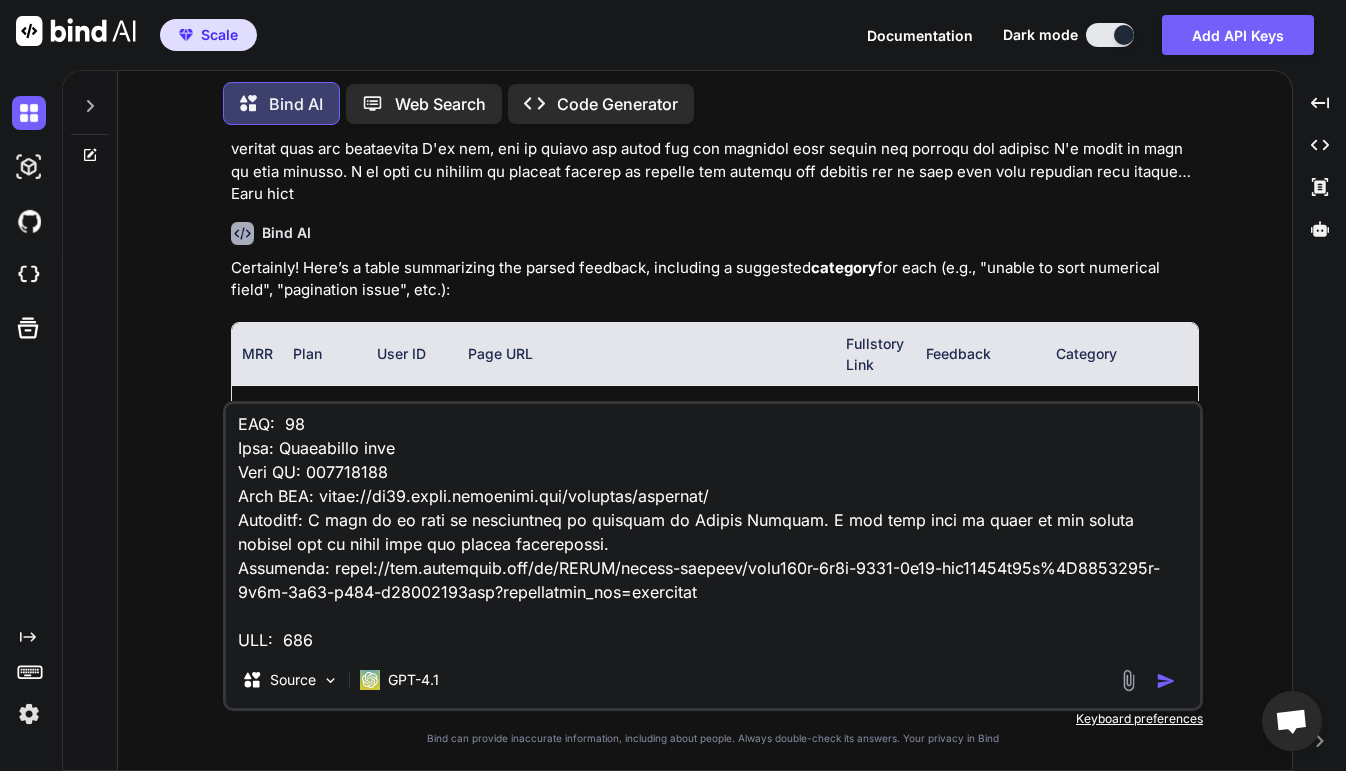 scroll, scrollTop: 361, scrollLeft: 0, axis: vertical 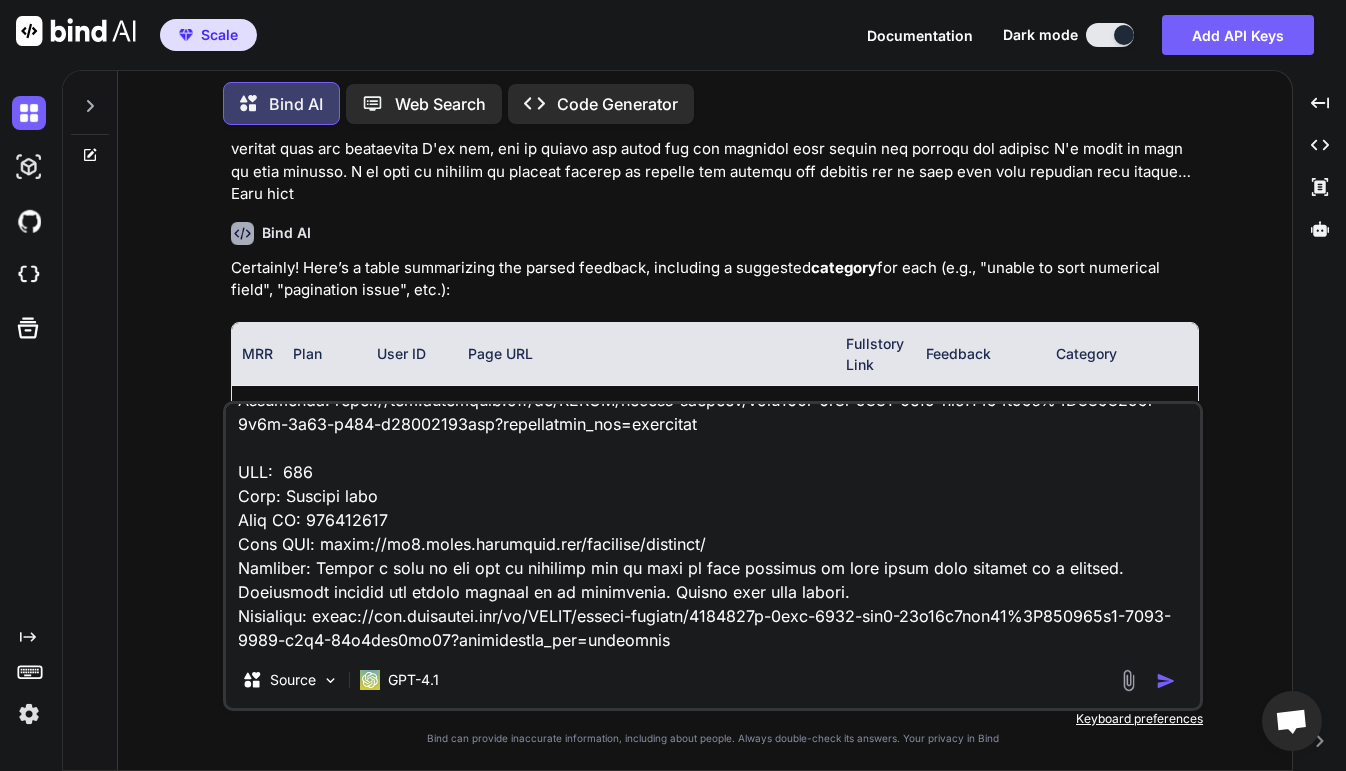 paste on "Plan: Standard plan
User ID: [USERID]
Page URL: [URL]
Feedback: For the past 6 years or more alphabetizing by companies and tags - my entire audience - is how I worked. You have removed that function. Why?
Your search bar is not smart and I never find who I am looking for with it - So now MC is useless.
I will have to take my business elsewhere.
Fullstory: [URL]
________________________________" 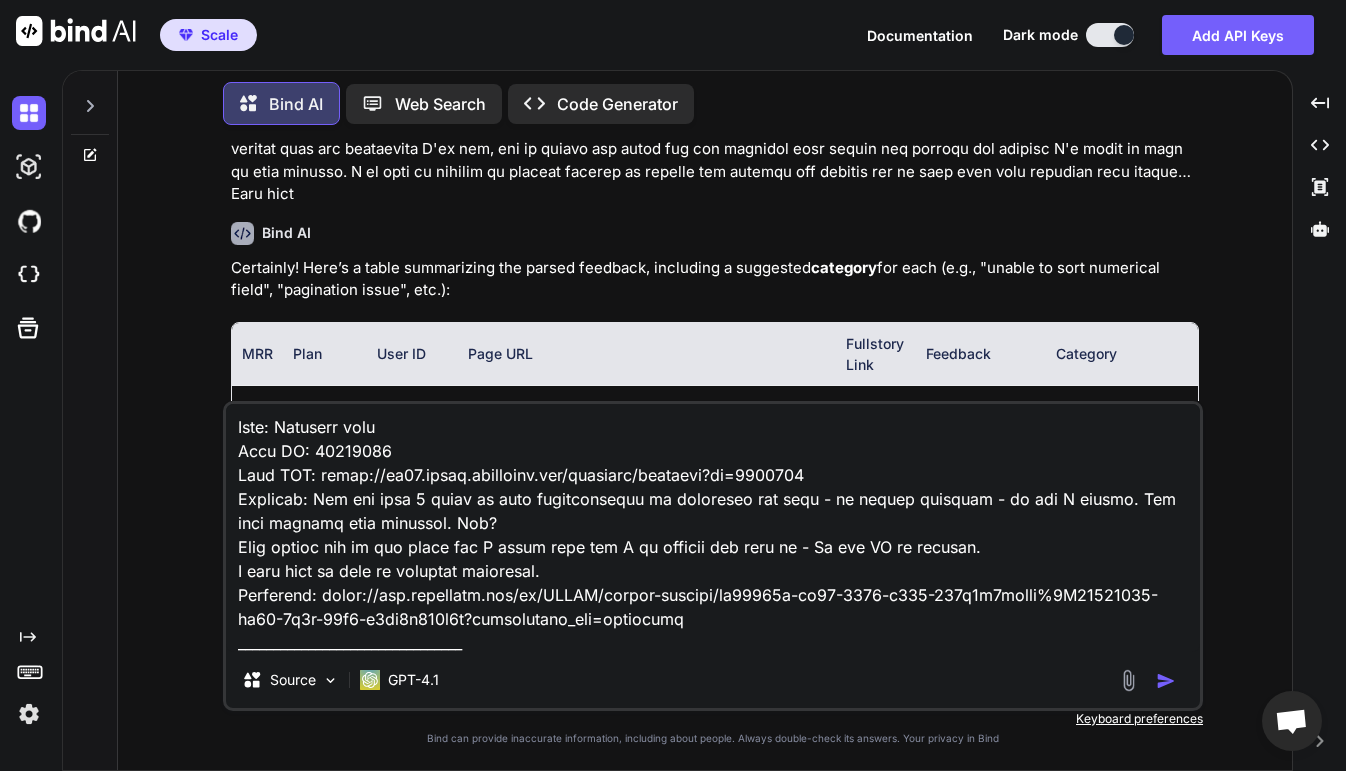 scroll, scrollTop: 676, scrollLeft: 0, axis: vertical 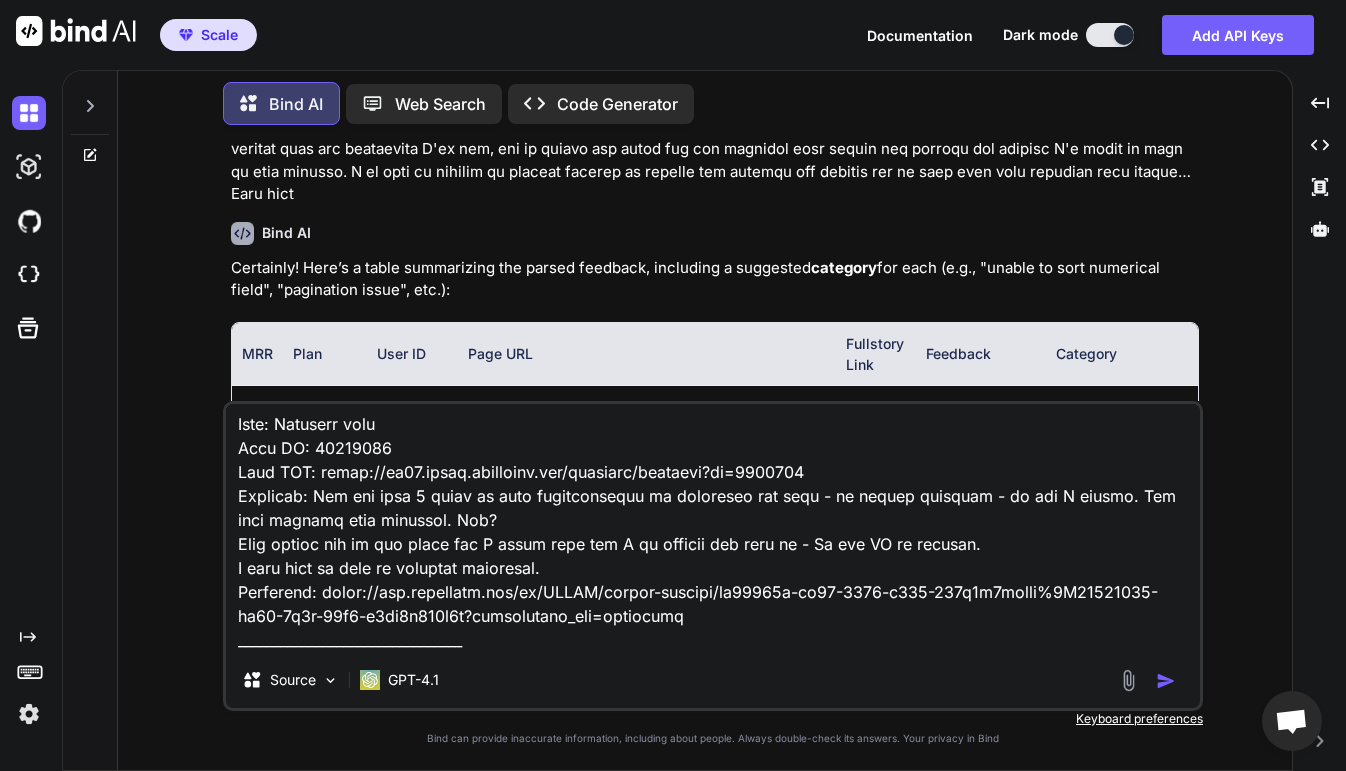 paste on "MRR: 45
Plan: Essentials plan
User ID: [USERID]
Page URL: https://us10.admin.mailchimp.com/audience/contacts?id=313317
Feedback: I can no longer sort my audience by the fields/columns I created specifically to be able to sort by. This is extremely frustrating.
Fullstory: https://app.fullstory.com/ui/ZHBMT/client-session/ca6db84f-a49b-4bd3-bf4f-9f2d37e5845d%3A6b51bb84-7a0b-4eca-a3a0-2471aafa731a?integration_src=qualtrics
__________________________" 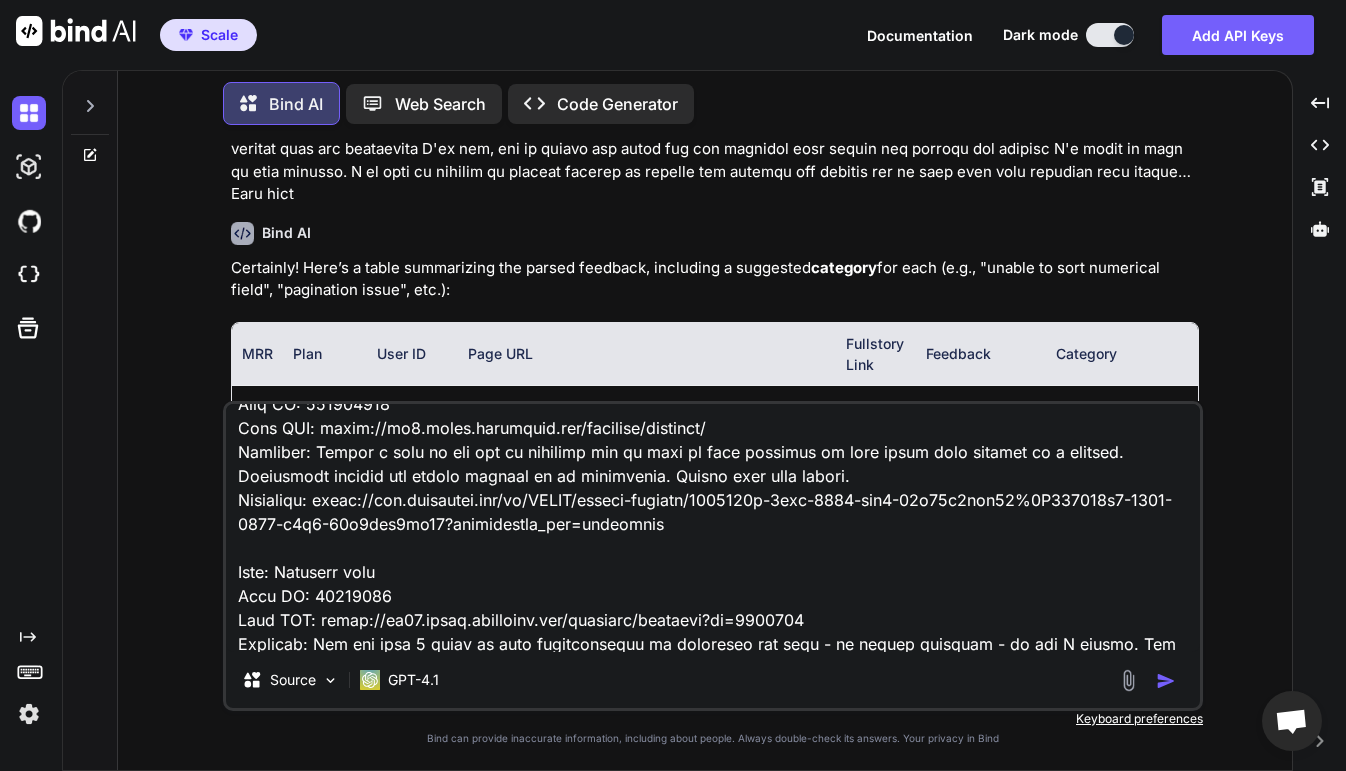 scroll, scrollTop: 0, scrollLeft: 0, axis: both 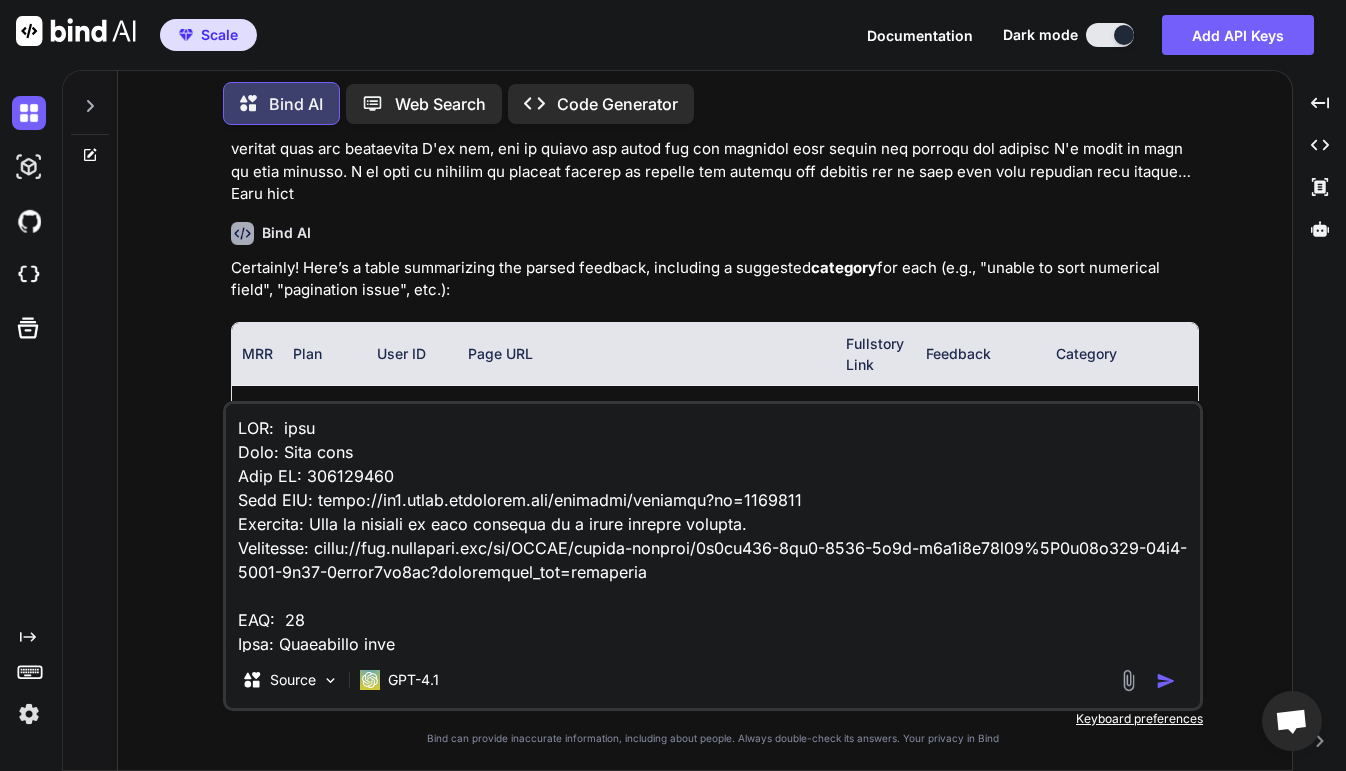 click at bounding box center [713, 528] 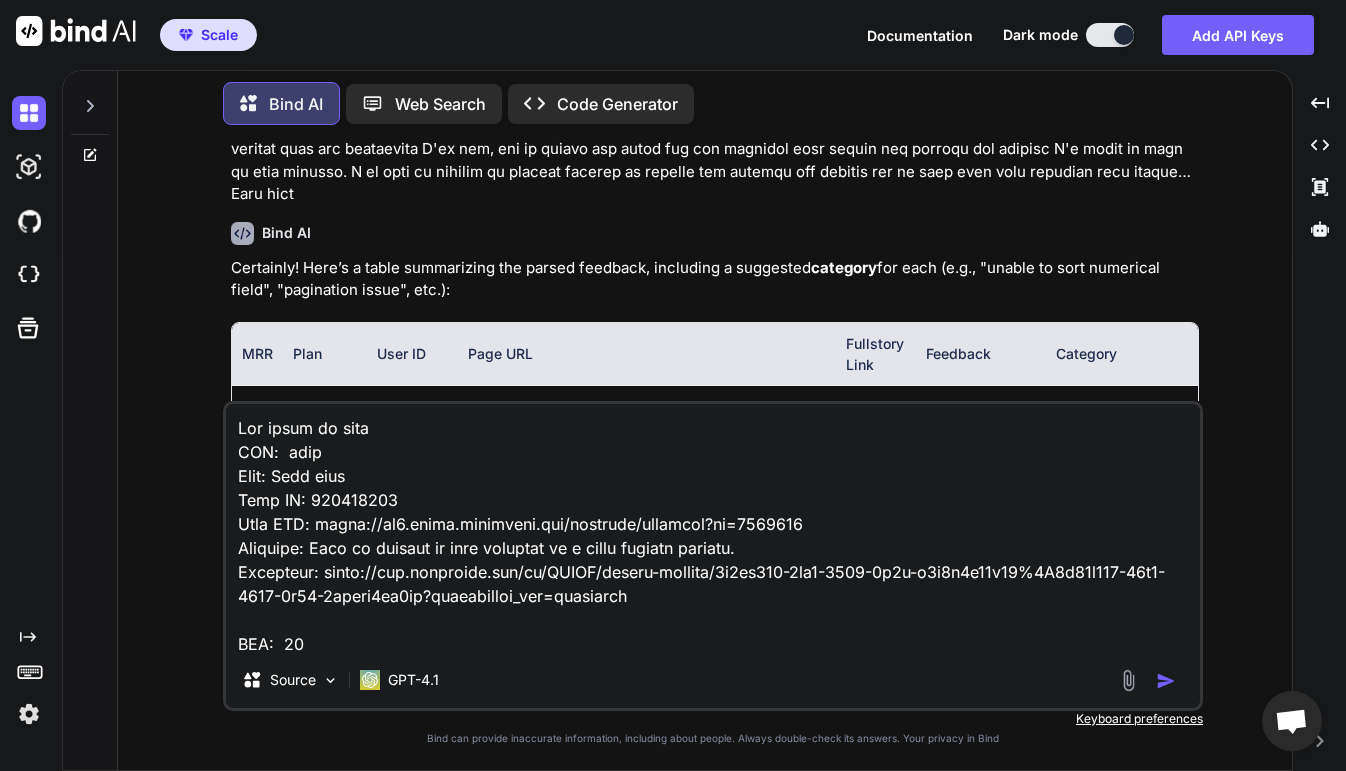 type on "Add these as well
MRR: null
Plan: Free plan
User ID: [USERID]
Page URL: https://us1.admin.mailchimp.com/audience/contacts?id=1528646
Feedback: Loss of ability to sort contacts is a major product failure.
Fullstory: https://app.fullstory.com/ui/ZHBMT/client-session/6c4eb659-1fc8-4742-8e6e-c2f9f7a28c08%3A5f89e061-80d7-4079-9c51-2bccfc3ee6ac?integration_src=qualtrics
MRR: 45
Plan: Essentials plan
User ID: [USERID]
Page URL: https://us20.admin.mailchimp.com/audience/contacts/
Feedback: I need to be able to alphabetize my audience by Column Heading. I had been able to click on the column heading and it would sort the column accordingly.
Fullstory: https://app.fullstory.com/ui/ZHBMT/client-session/cfde003c-2f8b-4104-9b09-dec79869a02d%3A4601767d-9d3a-4f93-a275-a78313952bca?integration_src=qualtrics
MRR: 871
Plan: Premium plan
User ID: [USERID]
Page URL: https://us2.admin.mailchimp.com/audience/contacts/
Feedback: Really a pain in the ass to suddenly not be able to sort contacts by time added..." 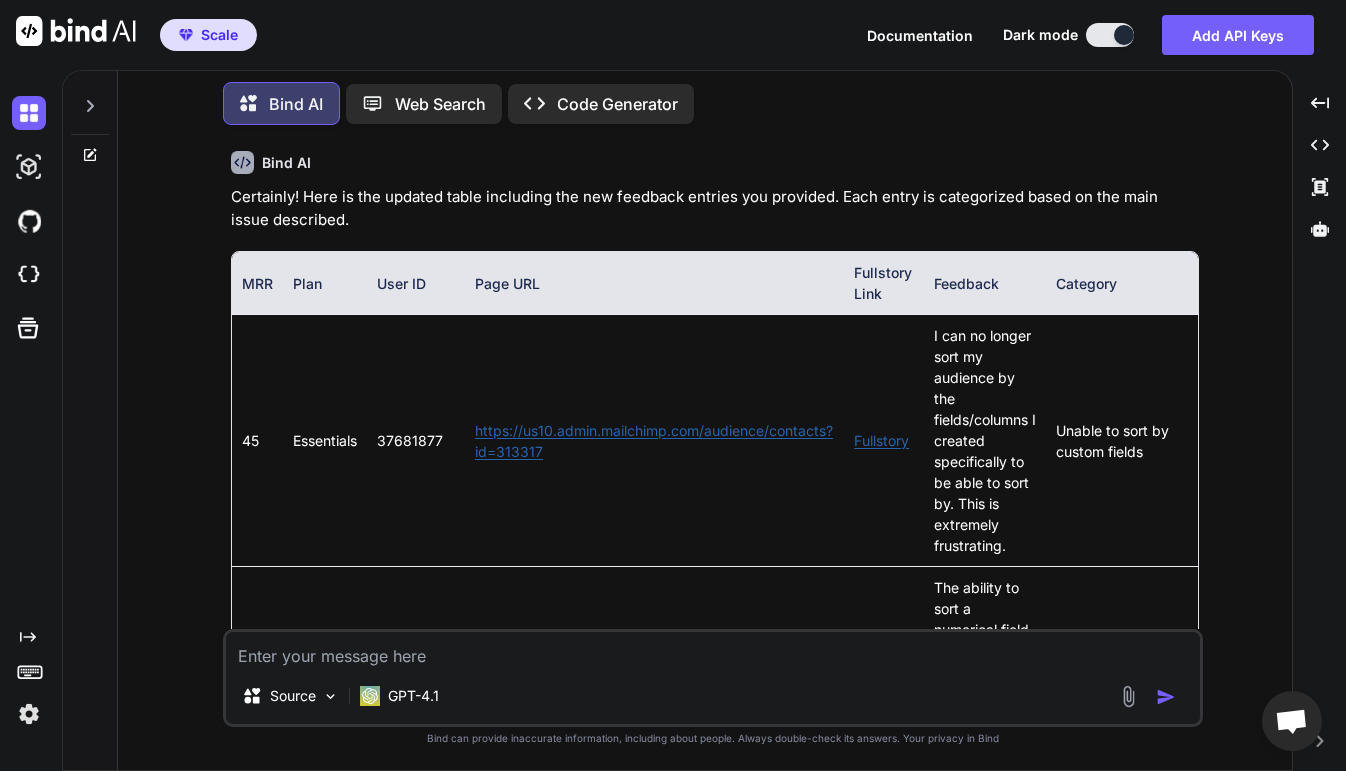 scroll, scrollTop: 3787, scrollLeft: 0, axis: vertical 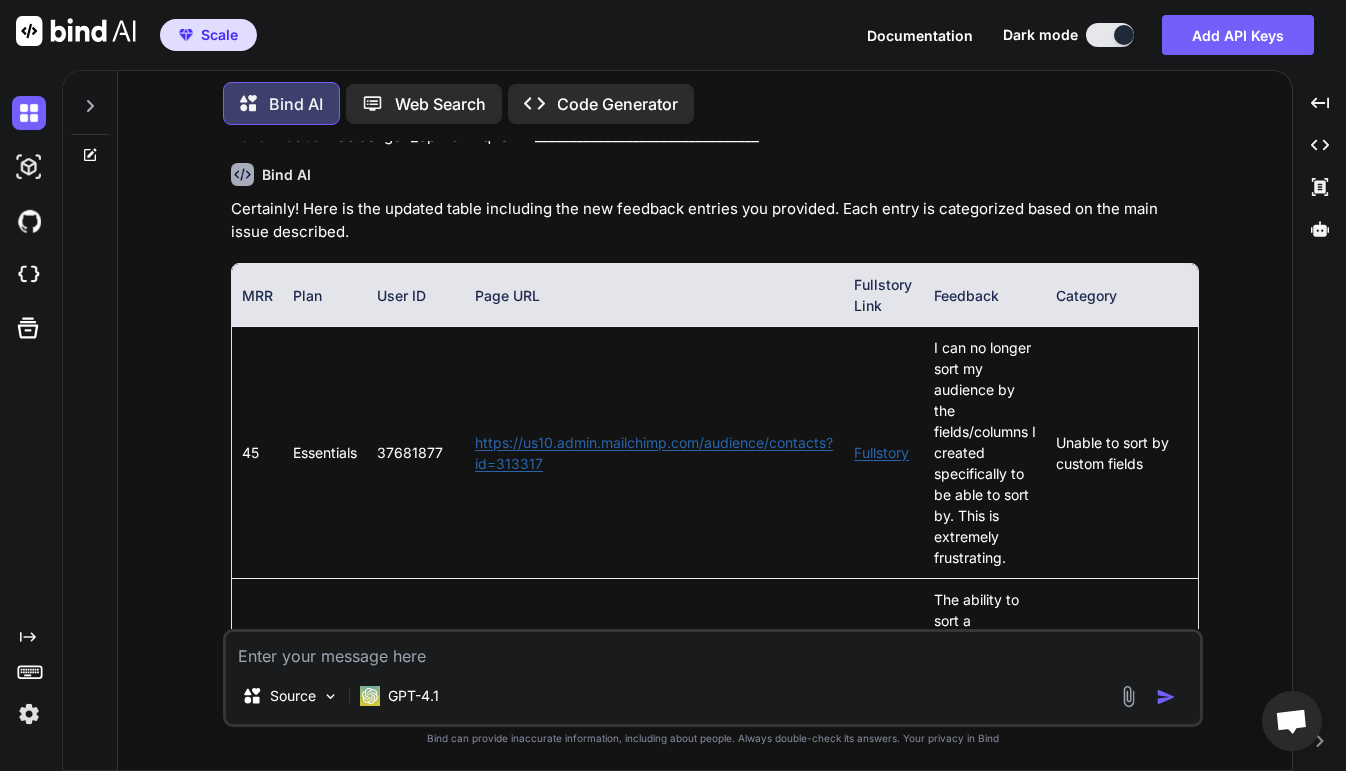type 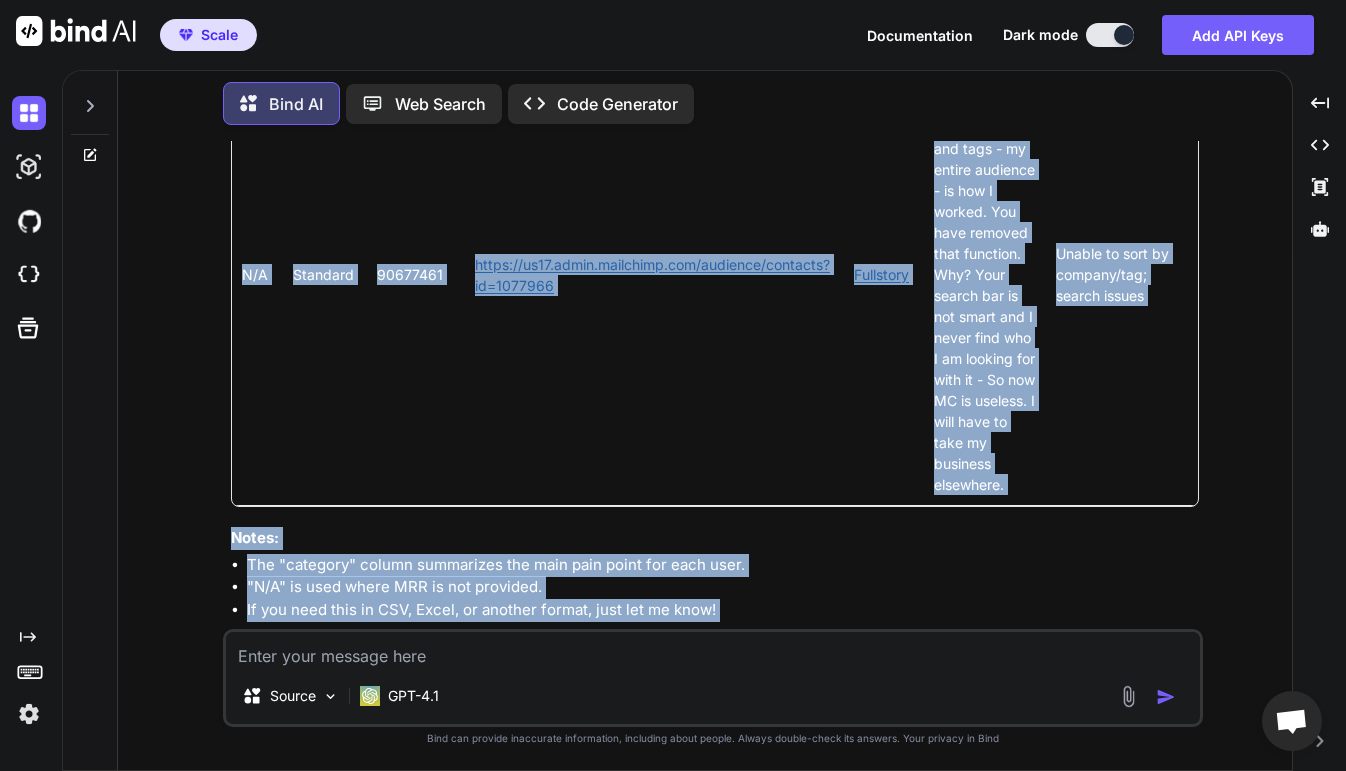 scroll, scrollTop: 7437, scrollLeft: 0, axis: vertical 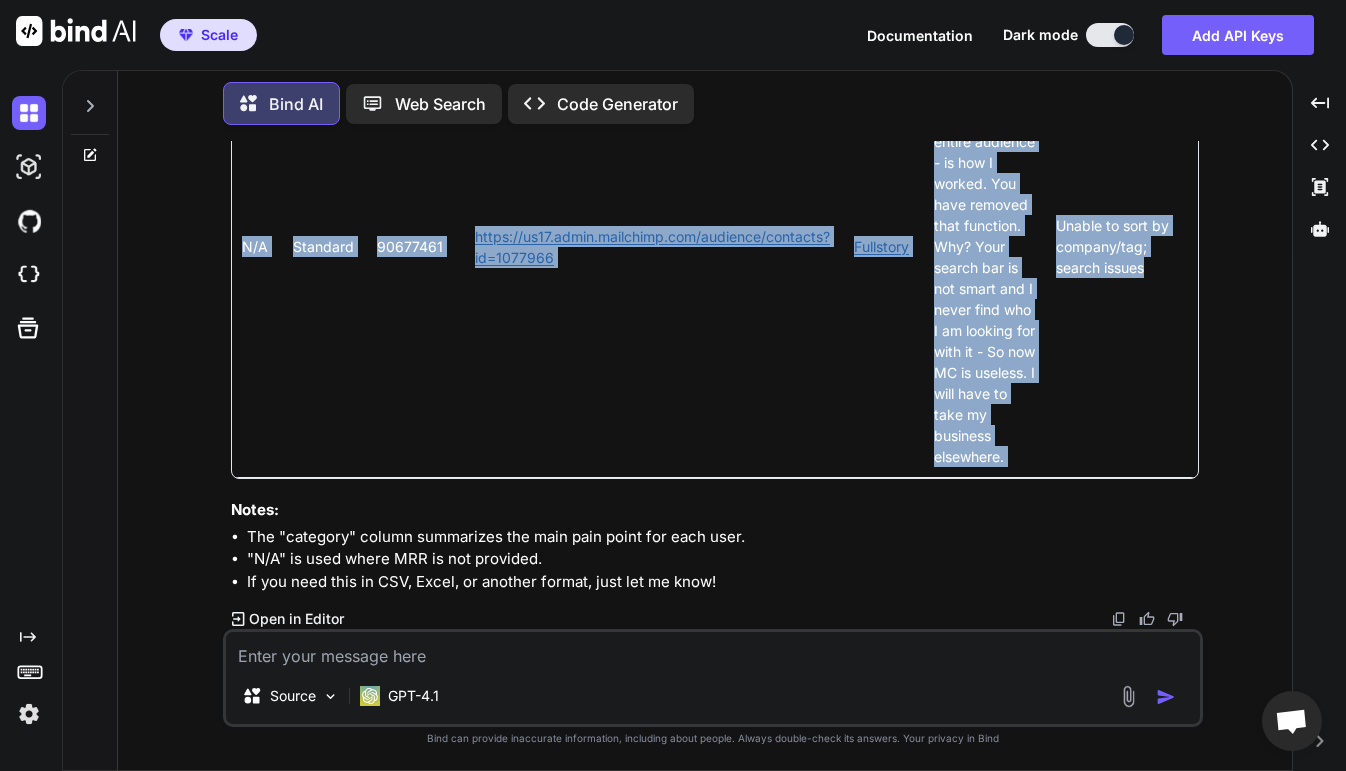 drag, startPoint x: 244, startPoint y: 321, endPoint x: 1149, endPoint y: 463, distance: 916.0726 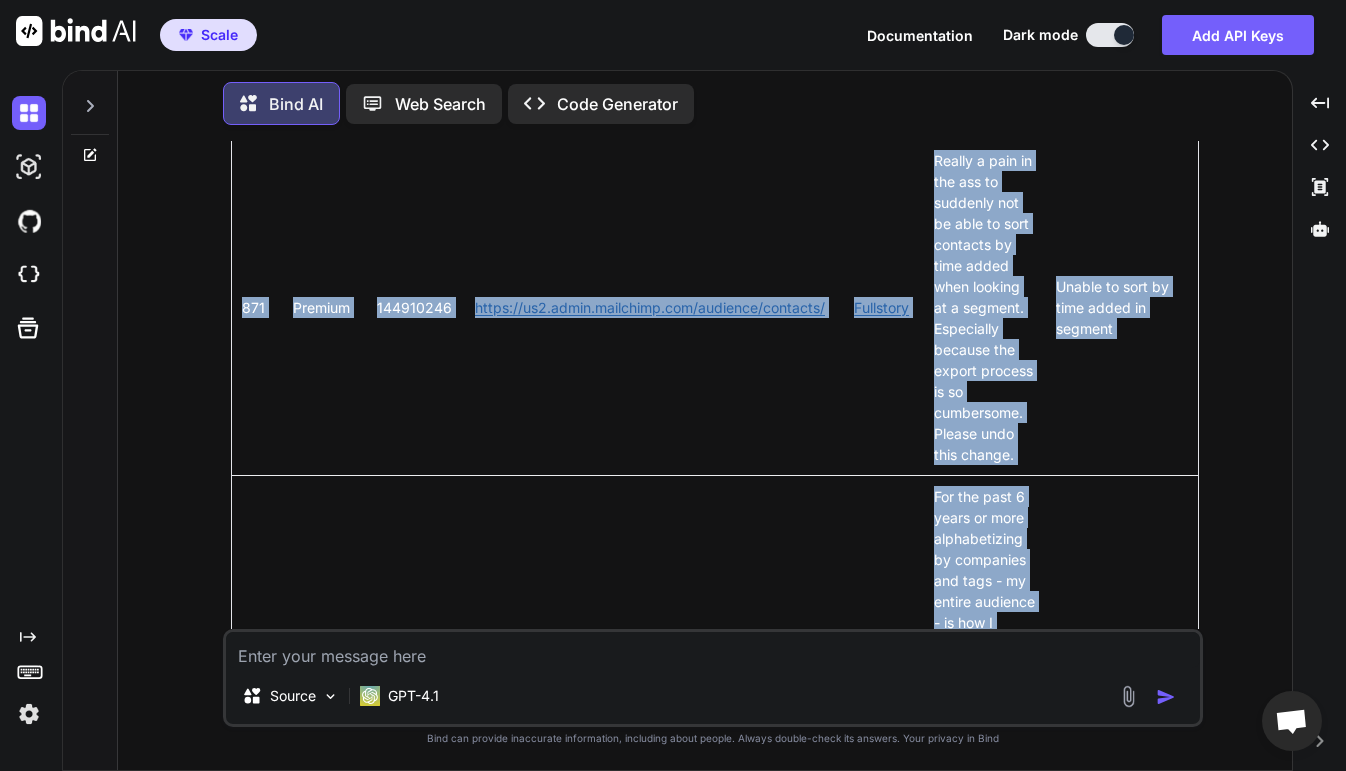 scroll, scrollTop: 6974, scrollLeft: 0, axis: vertical 